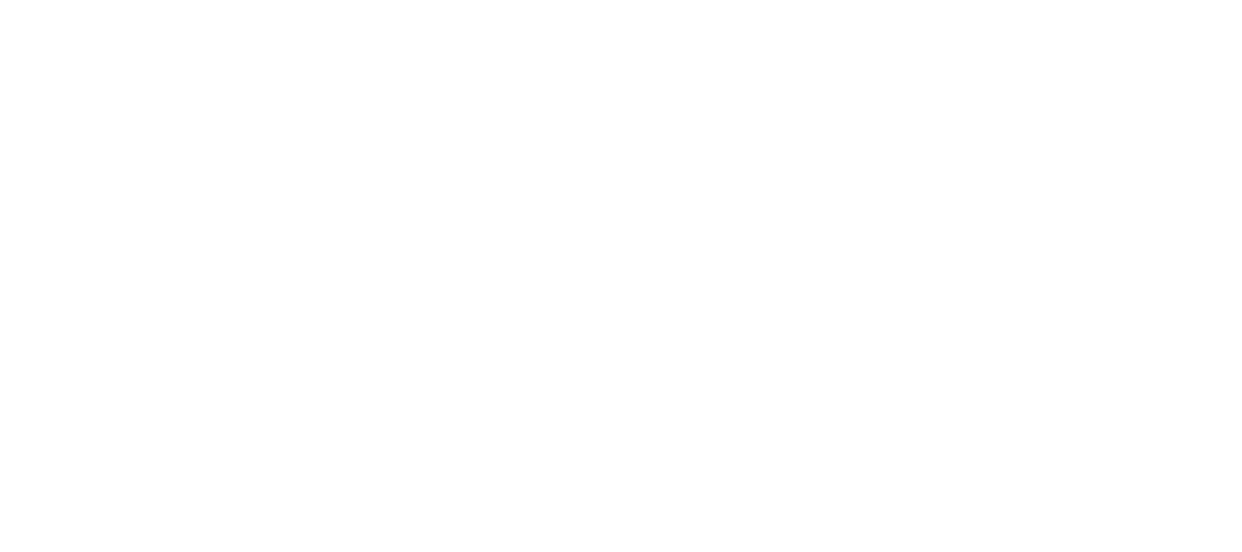 scroll, scrollTop: 0, scrollLeft: 0, axis: both 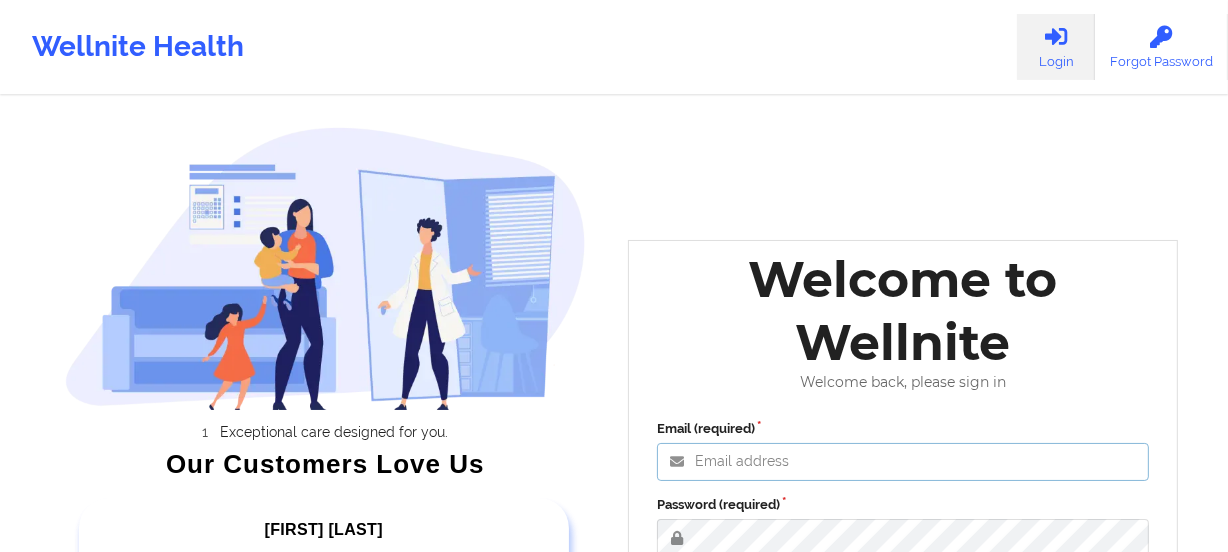 type on "[EMAIL]" 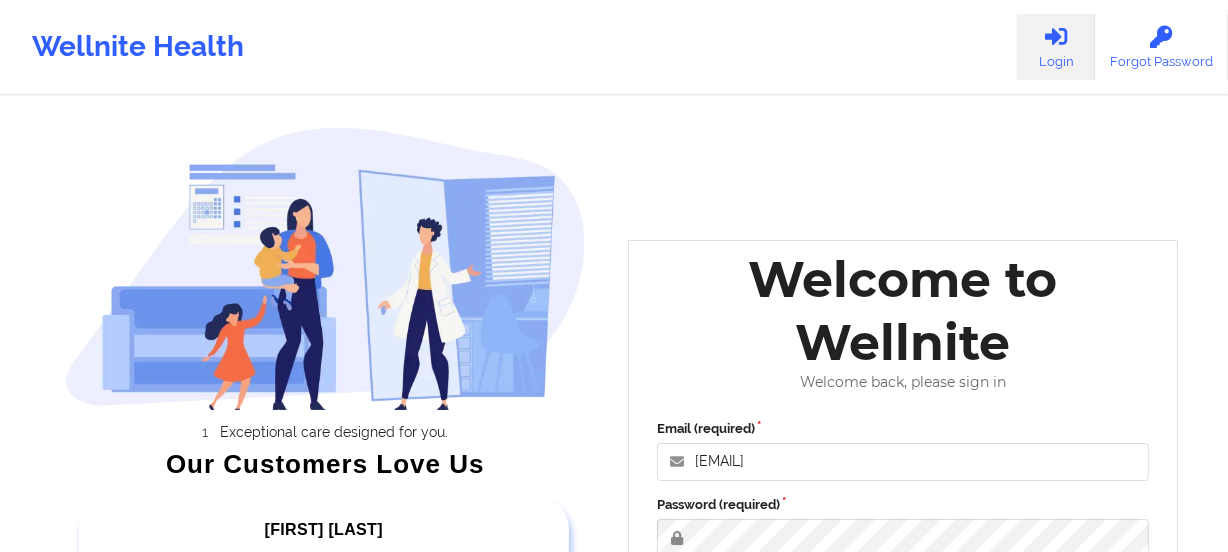 click on "Exceptional care designed for you.         Our Customers Love Us           [FIRST] [LAST]          Amazing!                           4 months ago   [FIRST] [LAST]          It was good                         4 months ago   [FIRST] [LAST]                                                 4 months ago   [FIRST] [LAST]          Very direct and down to earth!                         4 months ago   [FIRST] [LAST]          I enjoyed it and am looking sideward to speaking with [PERSON] again                         4 months ago   [FIRST] [LAST]          Very helpful and insightful                          4 months ago   [FIRST] [LAST]          I think she is a perfect fit                          4 months ago   [FIRST] [LAST]          Mrs. [INITIAL] ([NAME]) goes above and beyond. She’s a great listener and gives wonderful and useful advice.                        4 months ago   [FIRST] [LAST]                                              4 months ago   [FIRST] [LAST]          It was great                        4 months ago" at bounding box center [326, 467] 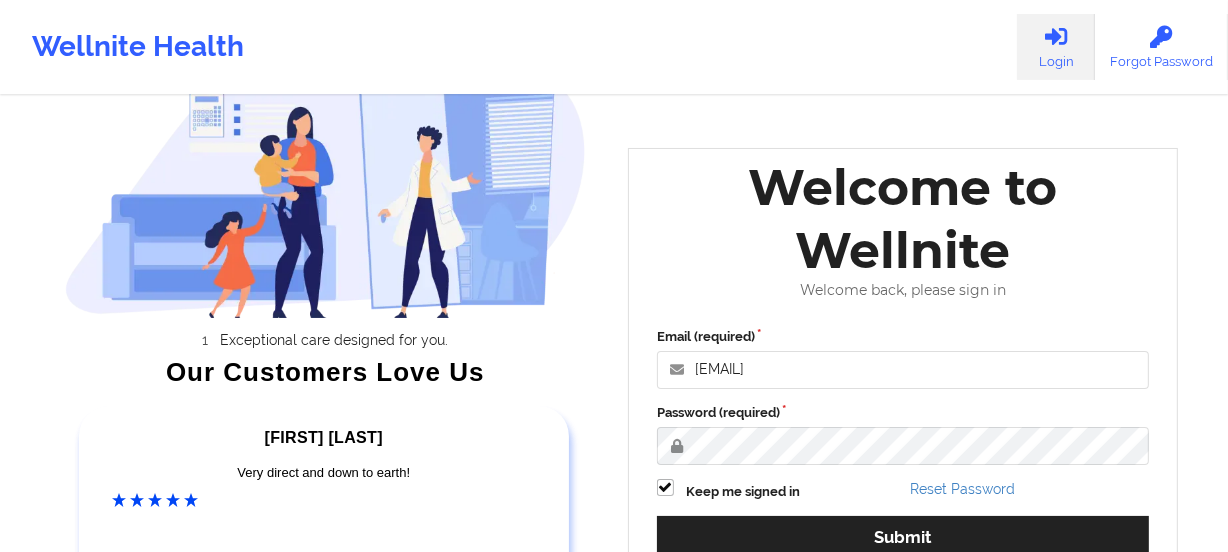 scroll, scrollTop: 272, scrollLeft: 0, axis: vertical 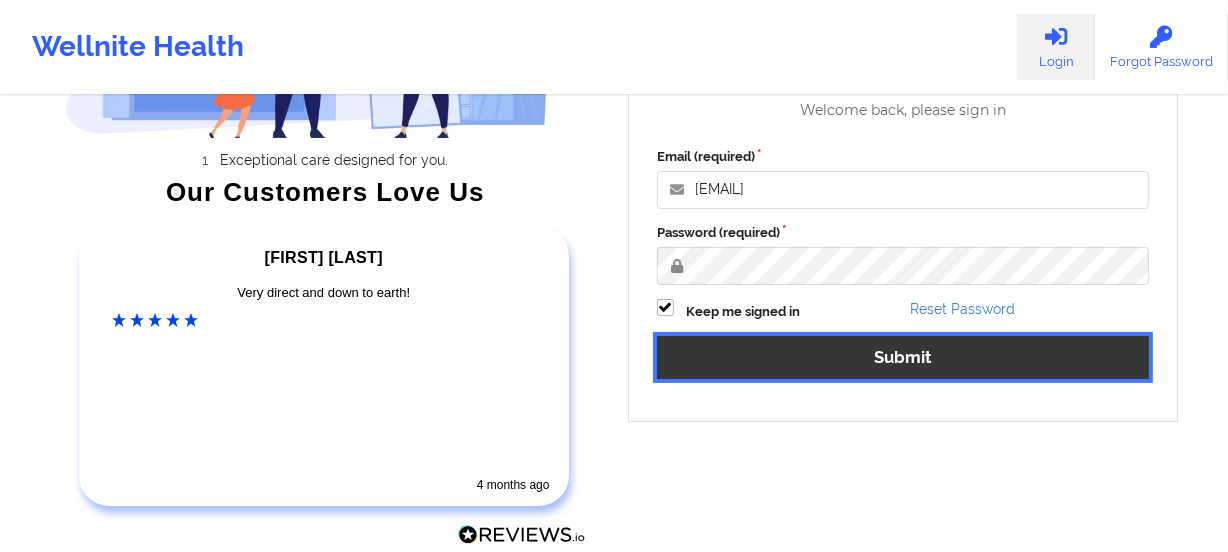click on "Submit" at bounding box center [903, 357] 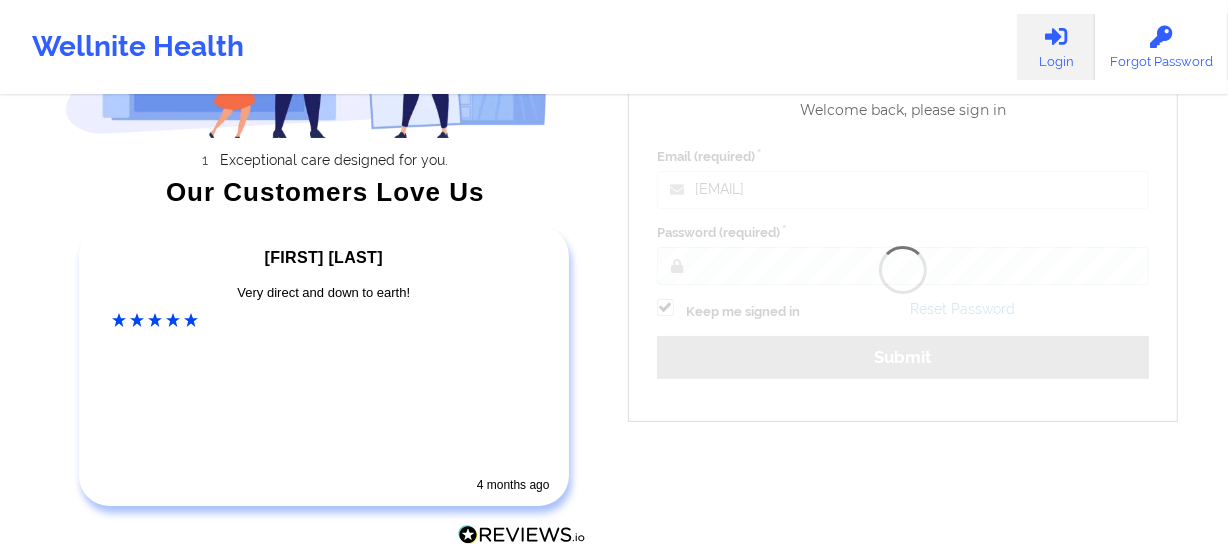 scroll, scrollTop: 0, scrollLeft: 0, axis: both 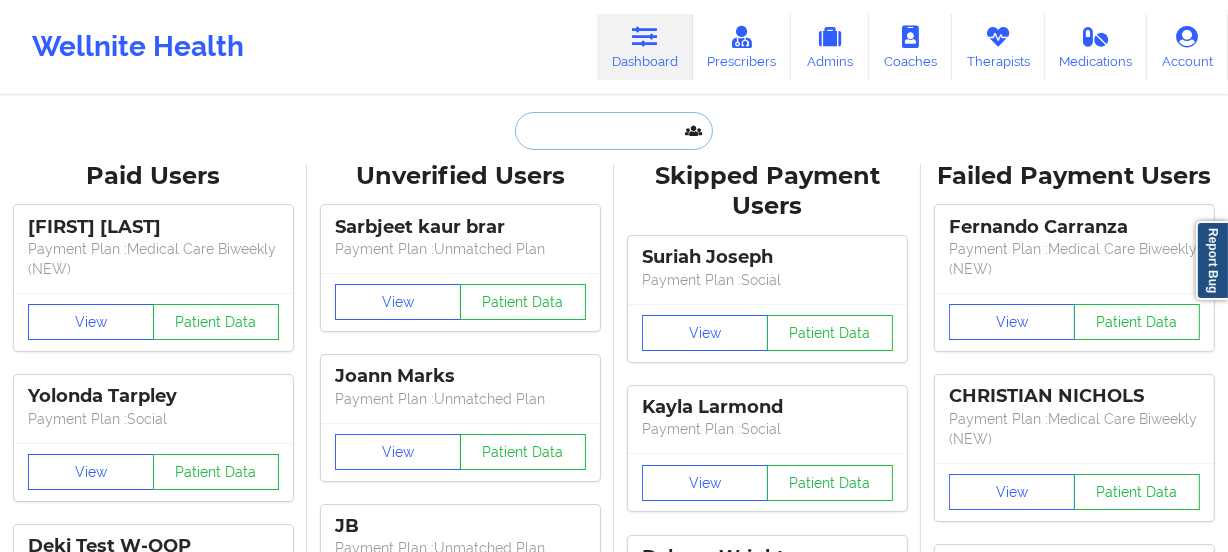 click at bounding box center [614, 131] 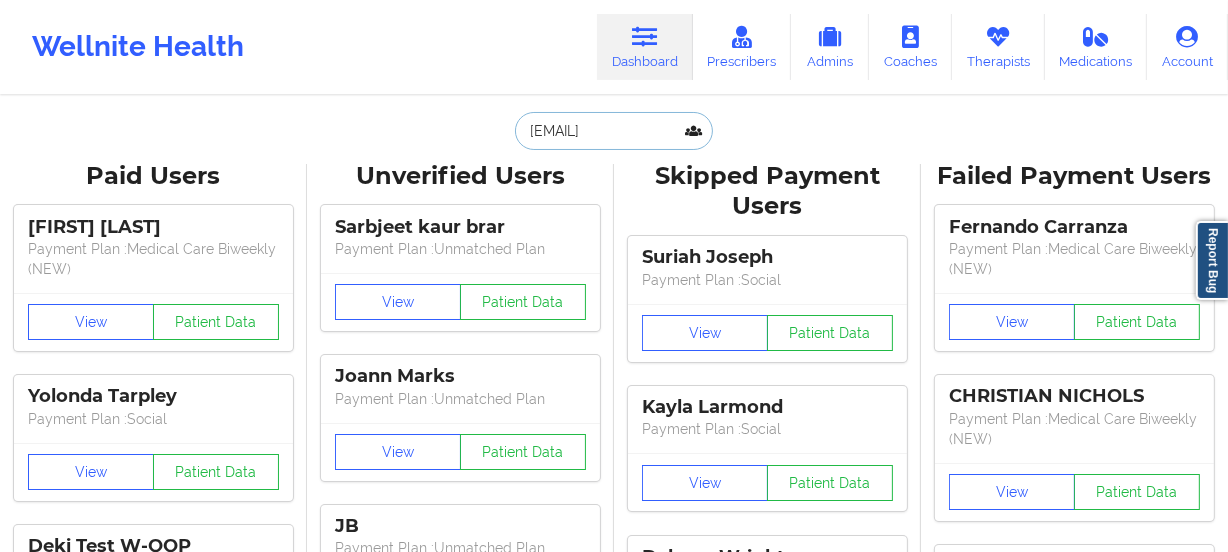 scroll, scrollTop: 0, scrollLeft: 16, axis: horizontal 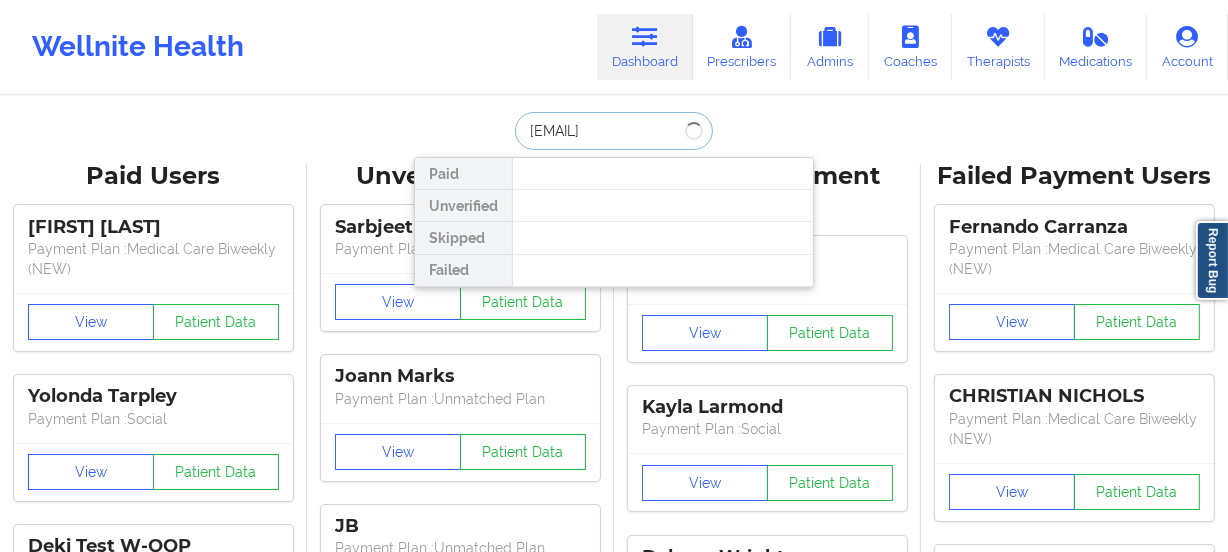 type on "[EMAIL]" 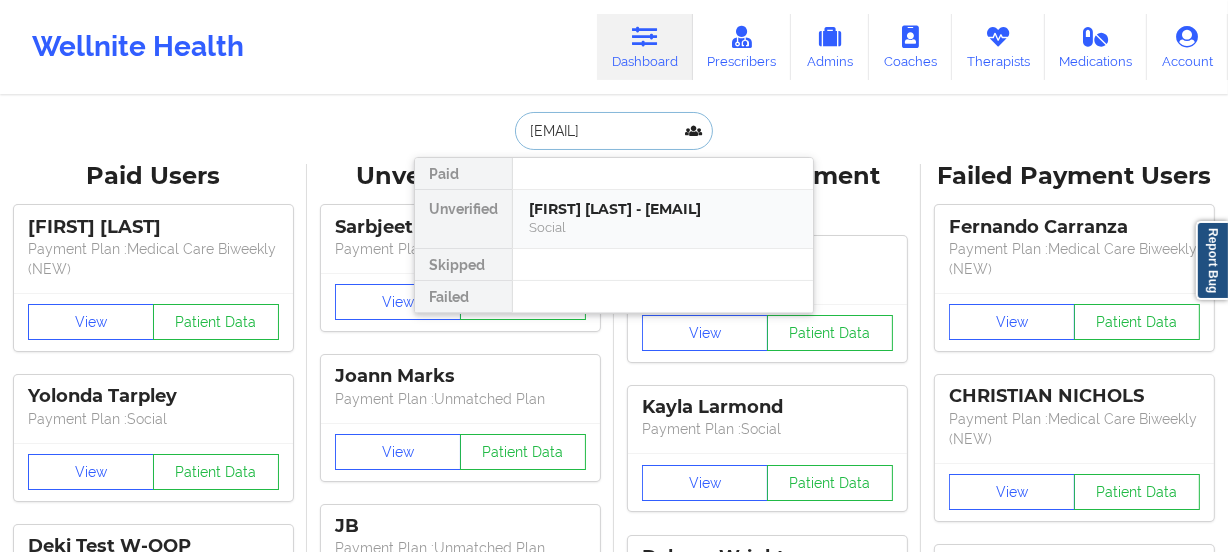 click on "[FIRST] [LAST] - [EMAIL]" at bounding box center [663, 209] 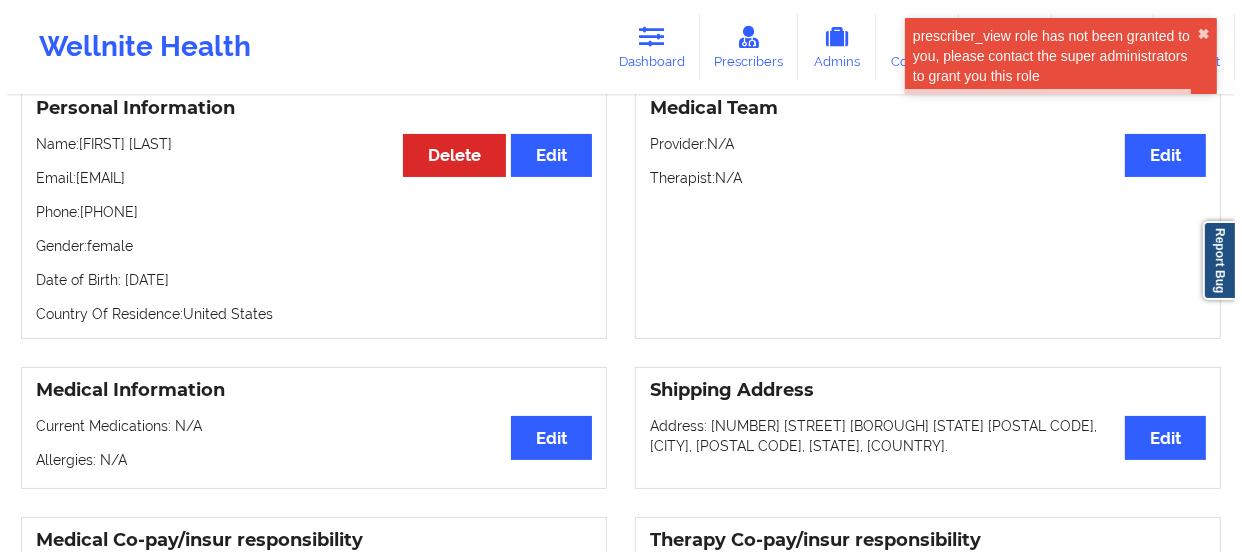 scroll, scrollTop: 0, scrollLeft: 0, axis: both 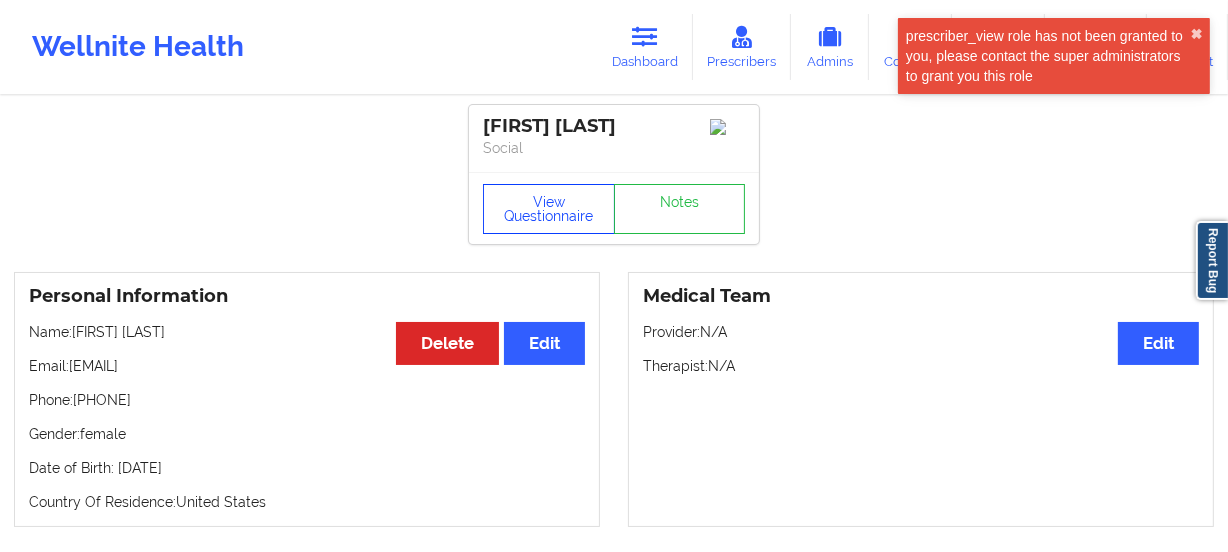 click on "View Questionnaire" at bounding box center (549, 209) 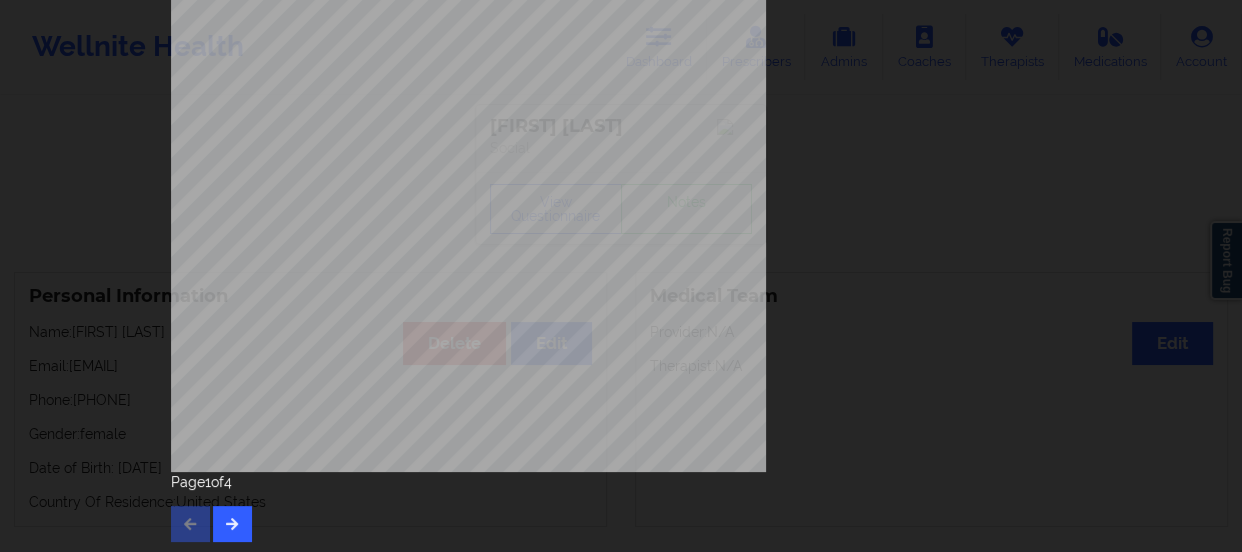 scroll, scrollTop: 401, scrollLeft: 0, axis: vertical 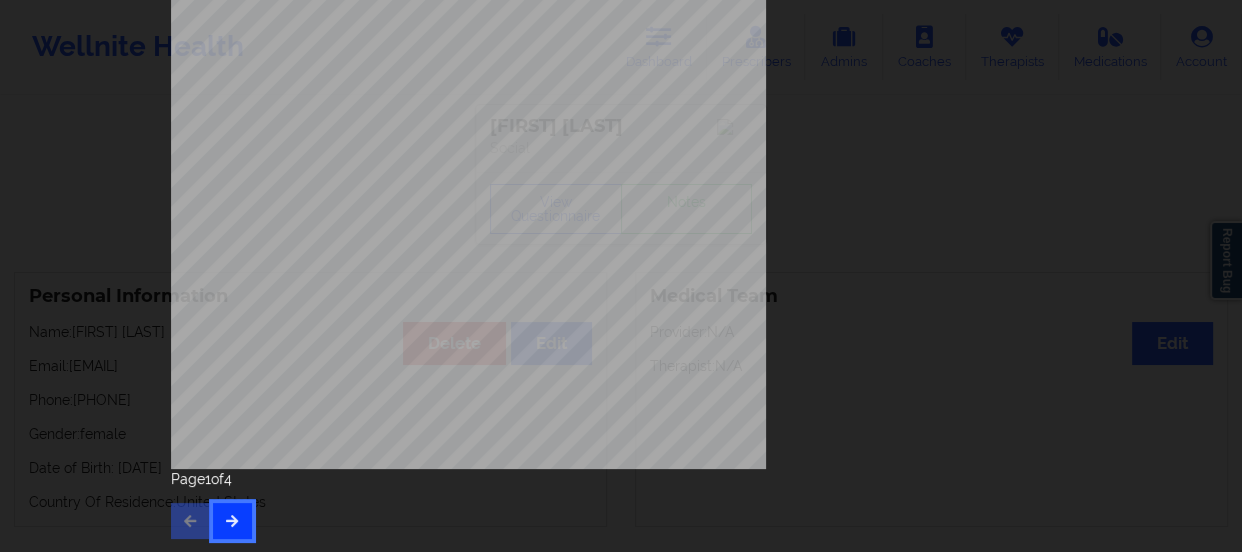 click at bounding box center [232, 520] 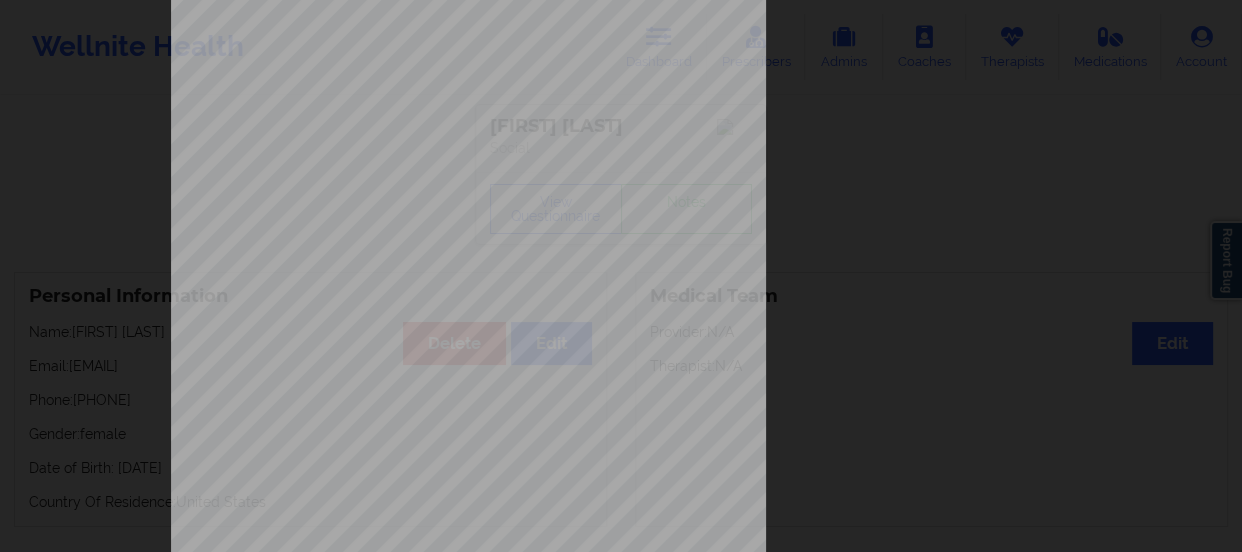 scroll, scrollTop: 401, scrollLeft: 0, axis: vertical 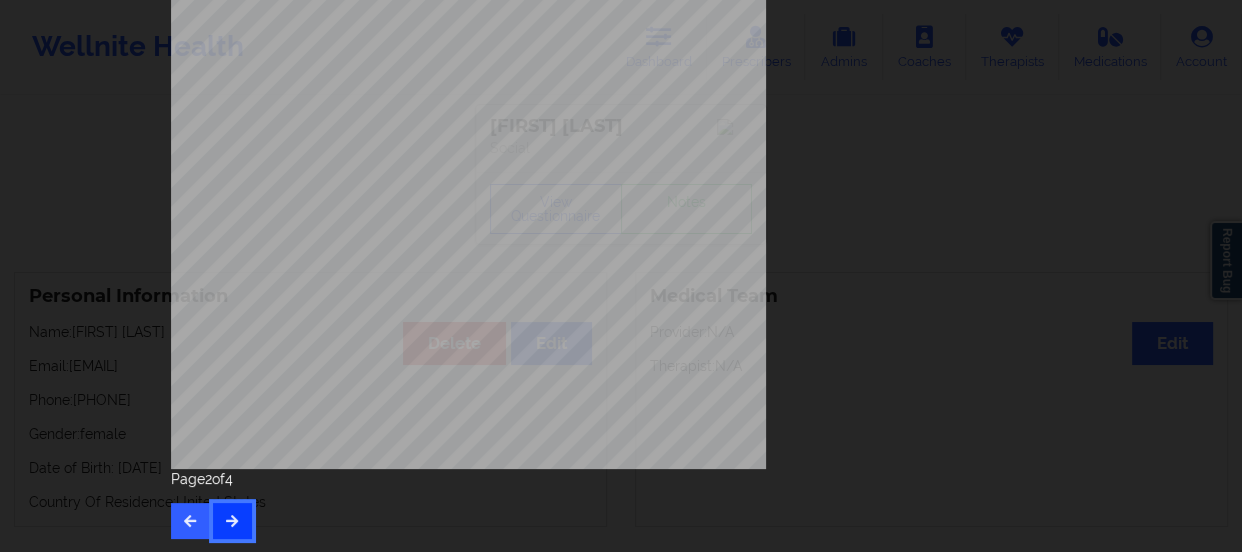 click at bounding box center [232, 521] 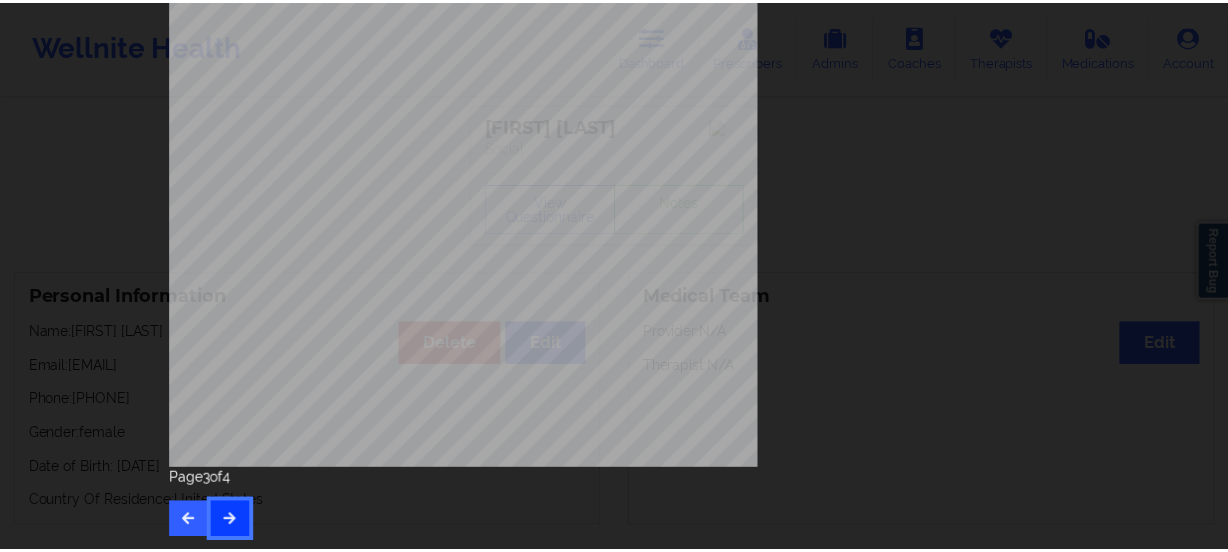 scroll, scrollTop: 0, scrollLeft: 0, axis: both 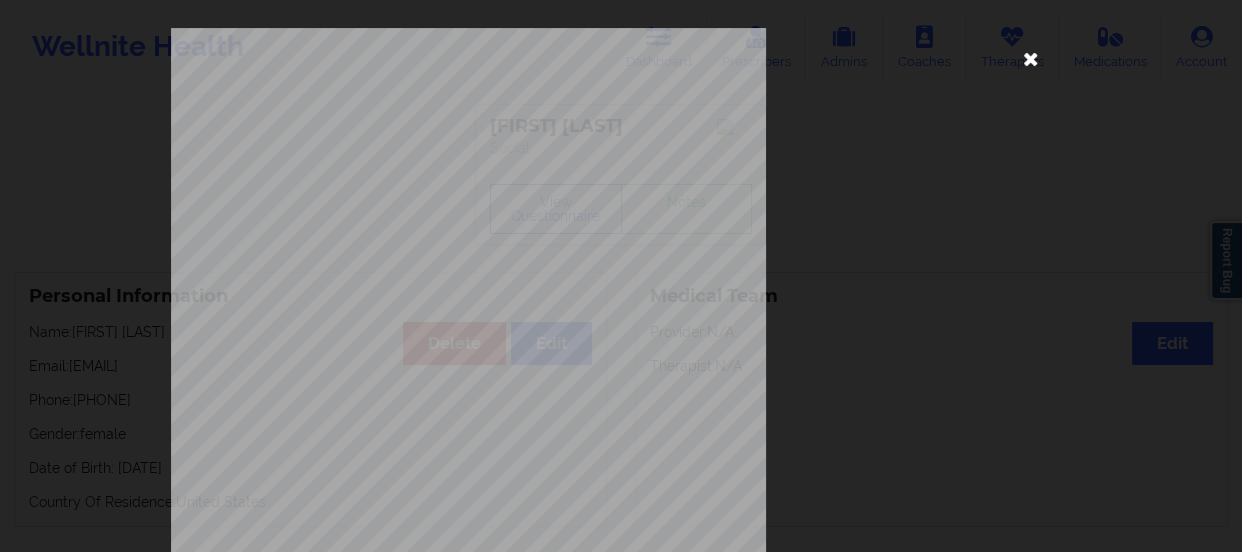 click at bounding box center (1031, 58) 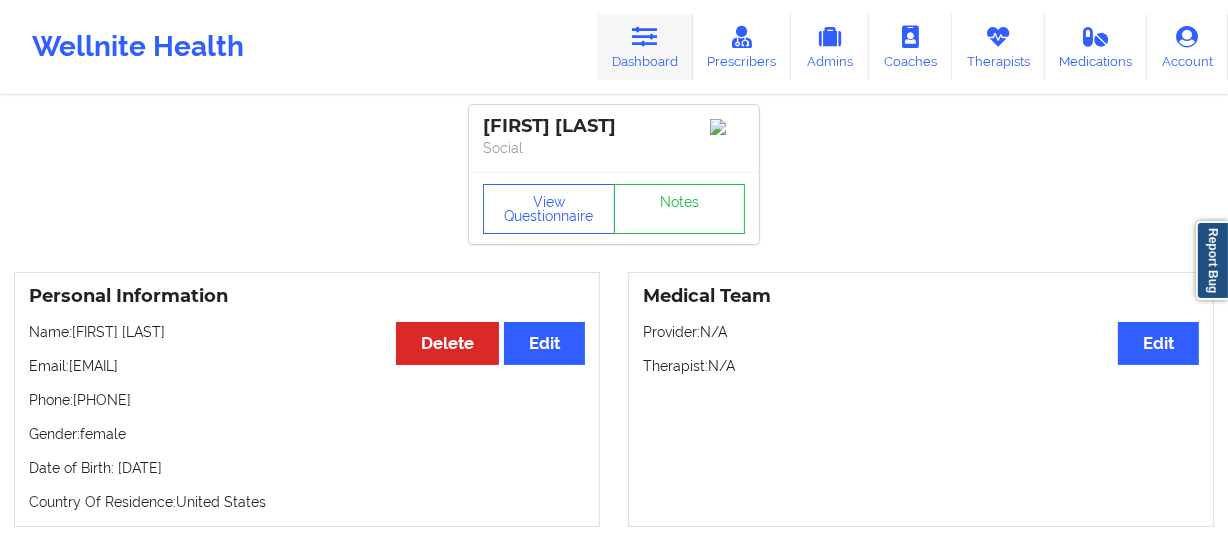 click on "Dashboard" at bounding box center [645, 47] 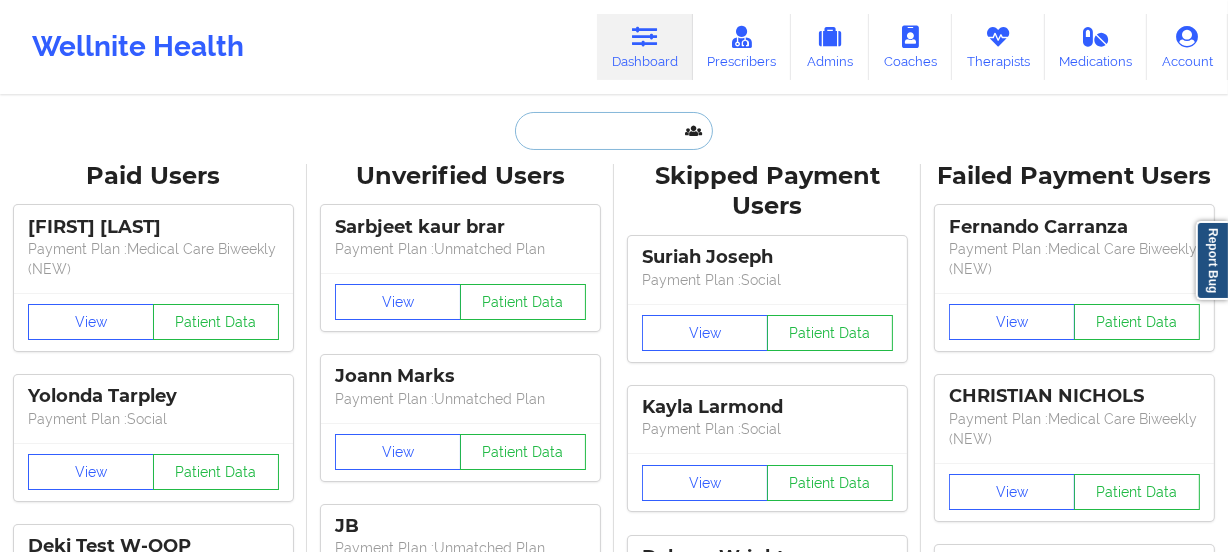 click at bounding box center [614, 131] 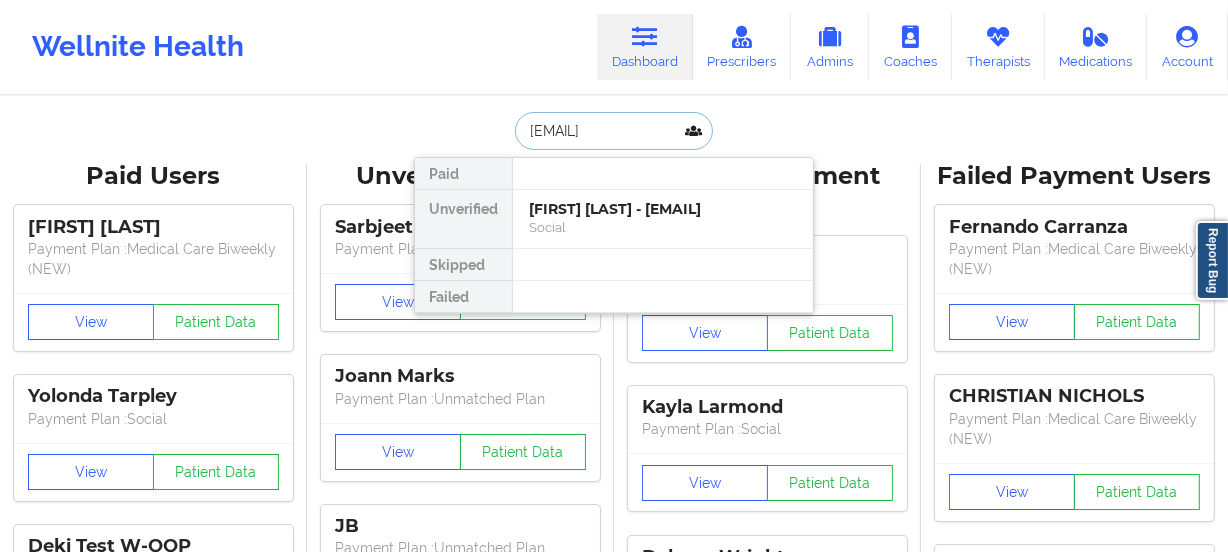 scroll, scrollTop: 0, scrollLeft: 7, axis: horizontal 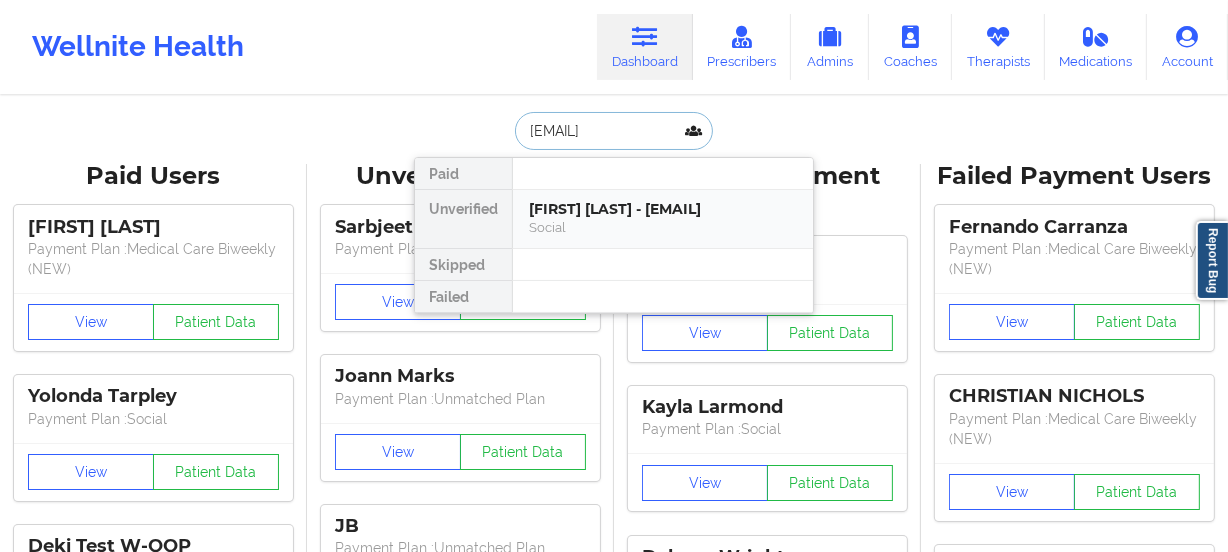 click on "Social" at bounding box center (663, 227) 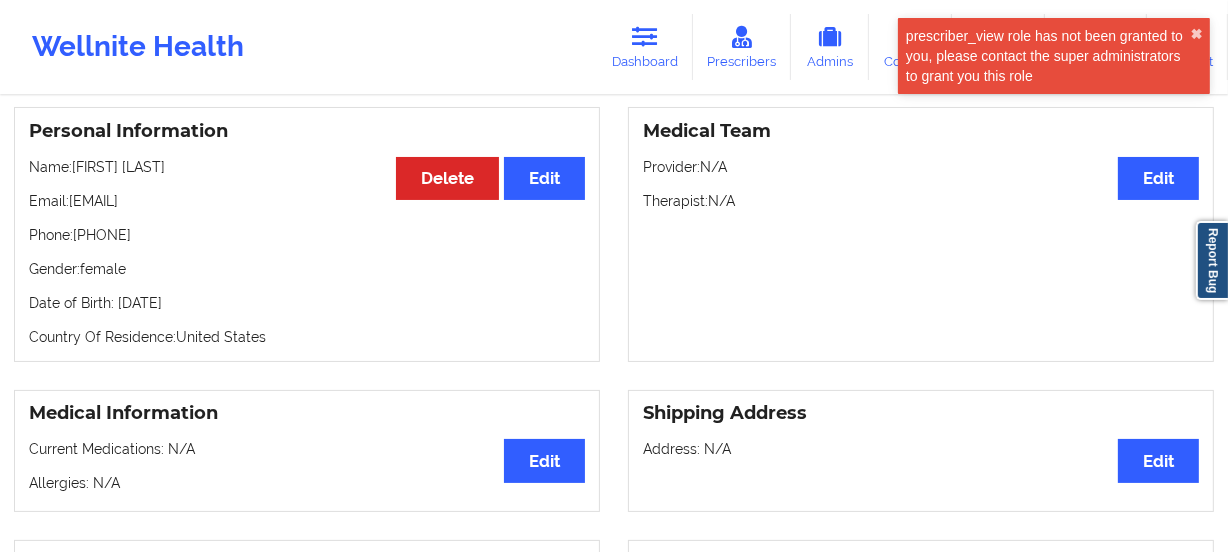scroll, scrollTop: 0, scrollLeft: 0, axis: both 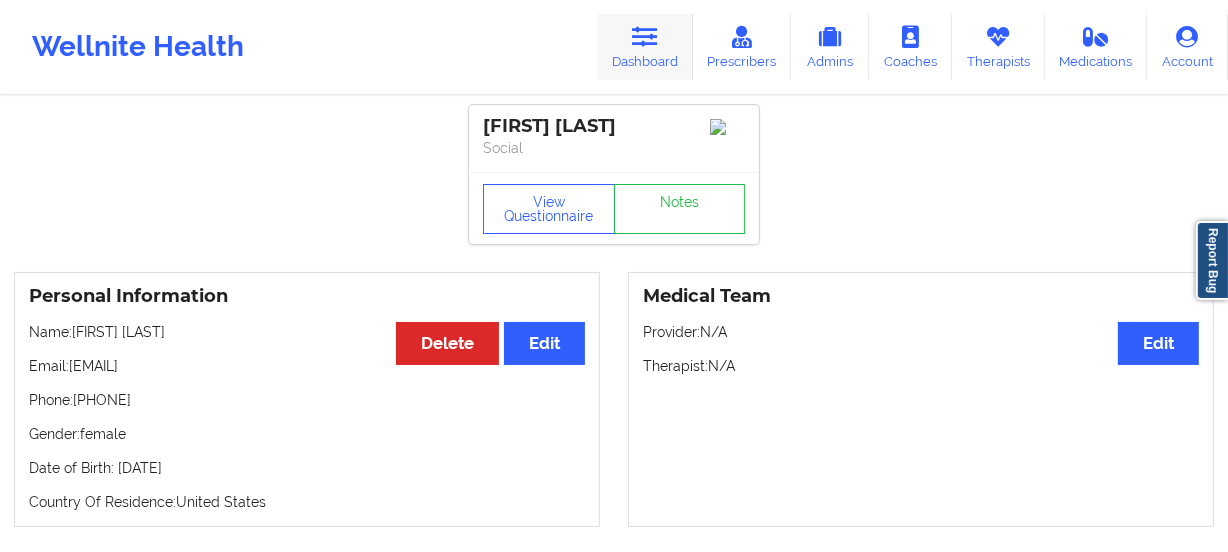 click at bounding box center [645, 37] 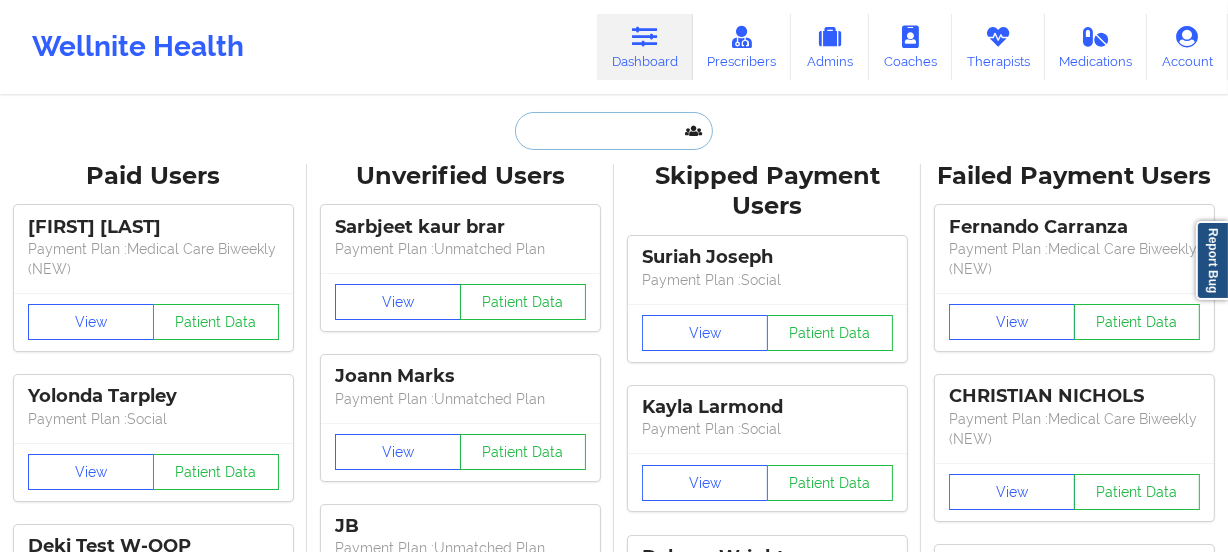 click at bounding box center [614, 131] 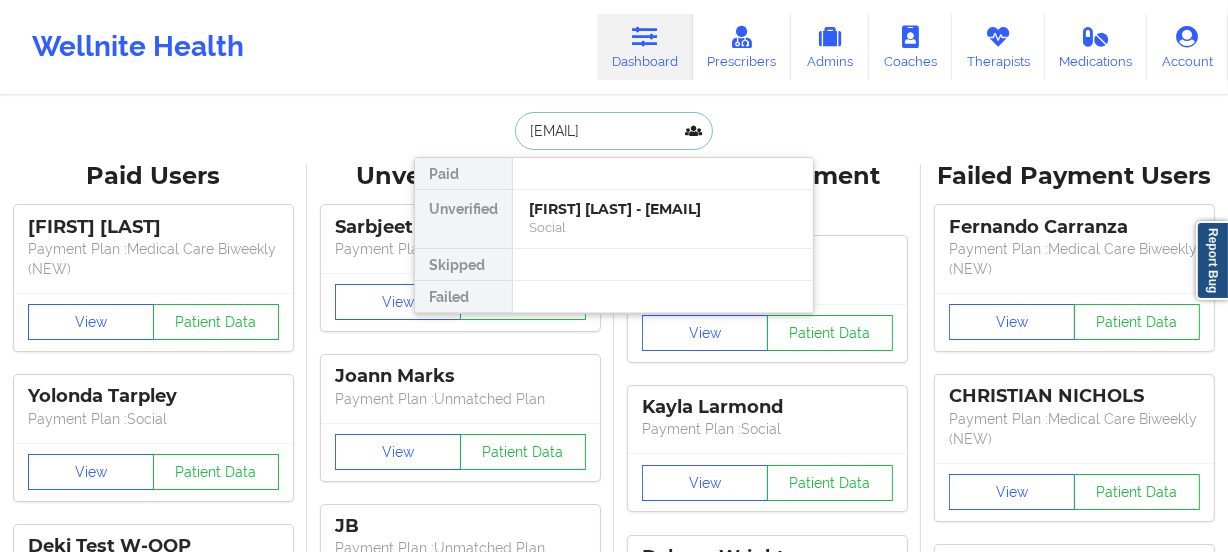 scroll, scrollTop: 0, scrollLeft: 16, axis: horizontal 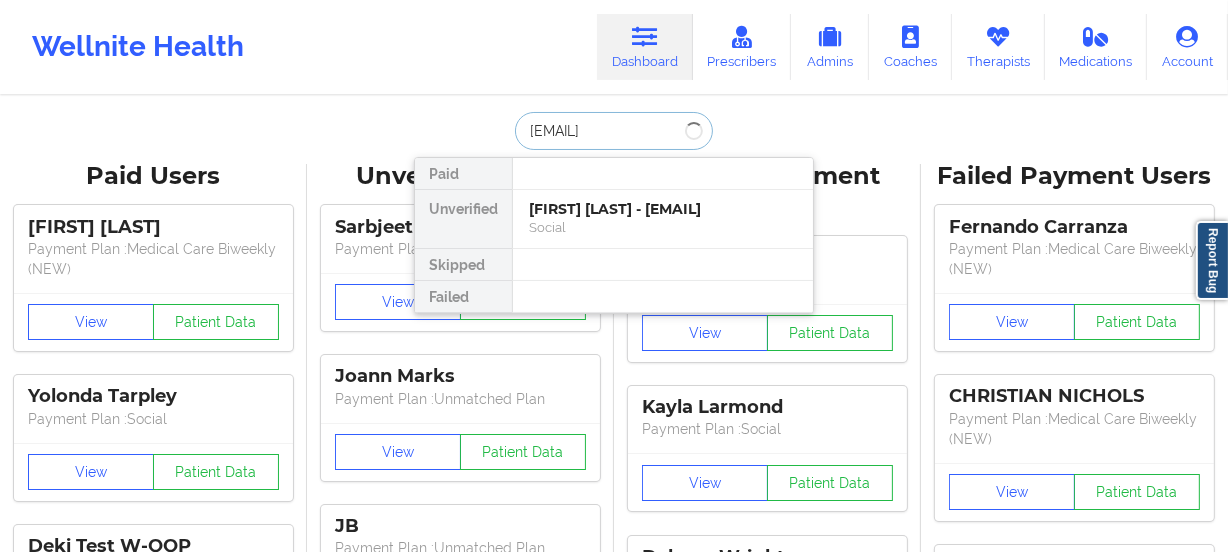 type on "[EMAIL]" 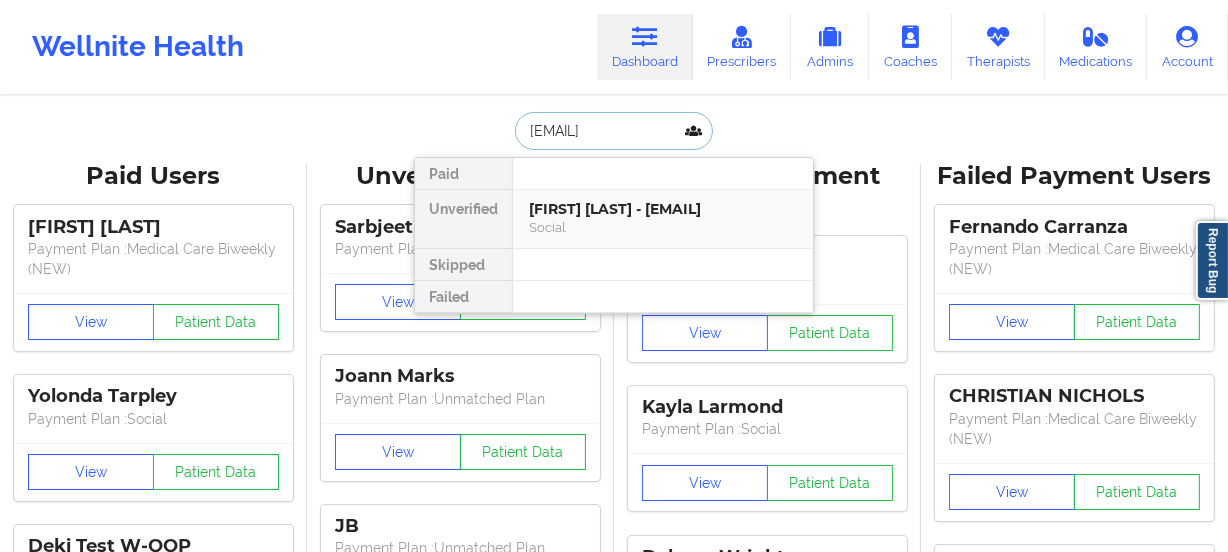 click on "[FIRST] [LAST] - [EMAIL] Social" at bounding box center [663, 219] 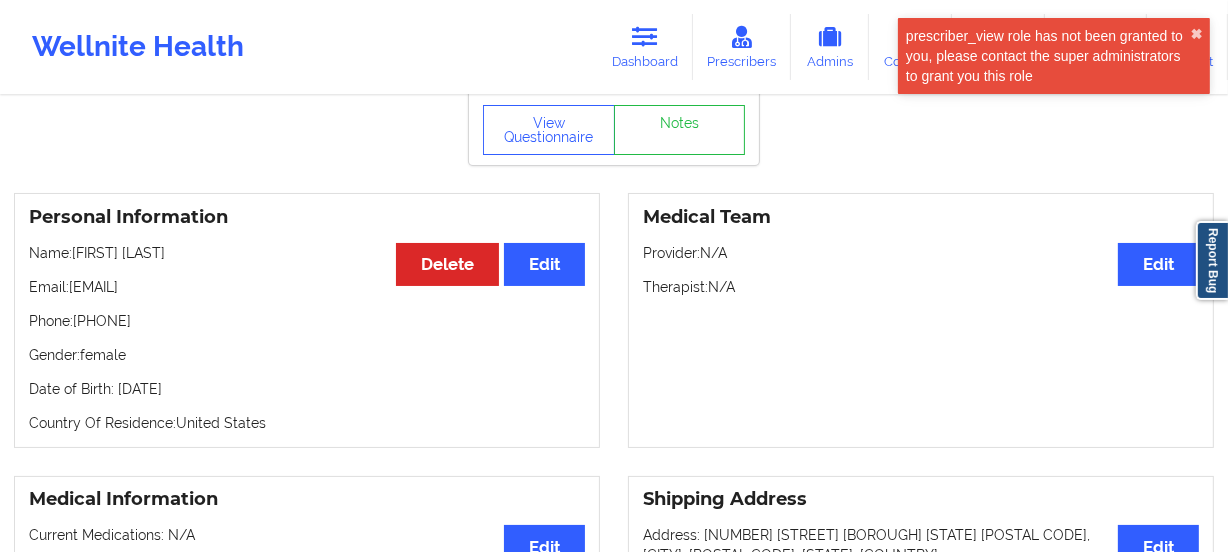 scroll, scrollTop: 0, scrollLeft: 0, axis: both 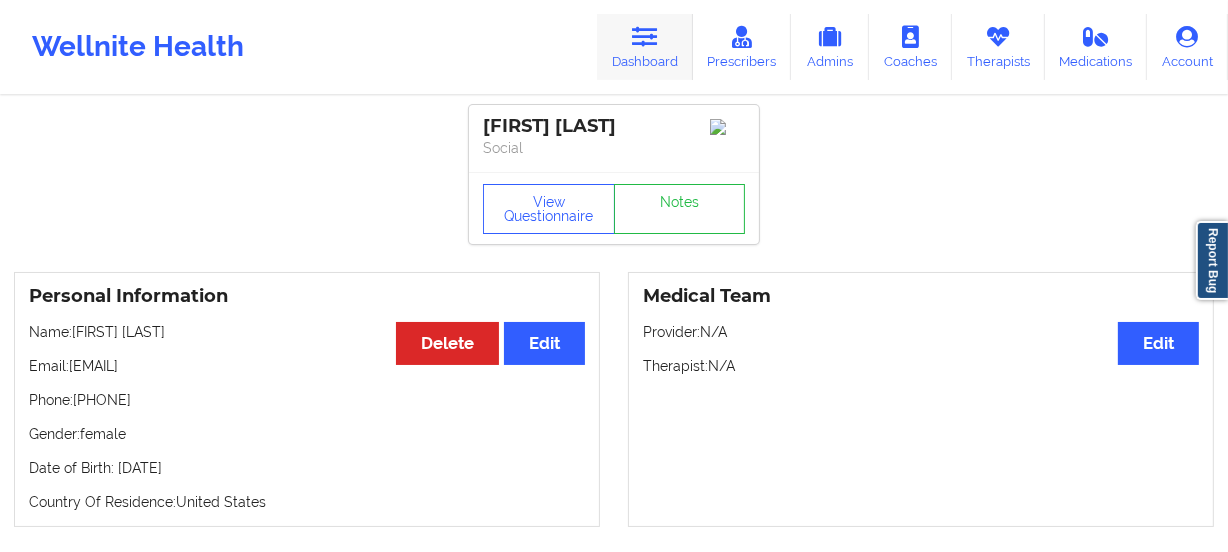 click at bounding box center (645, 37) 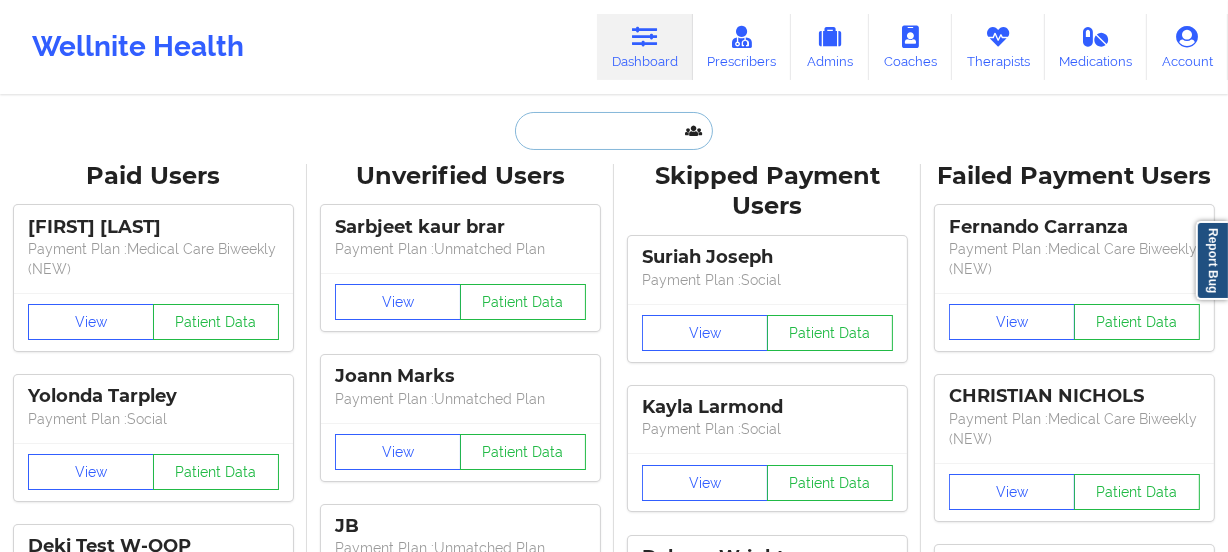 click at bounding box center [614, 131] 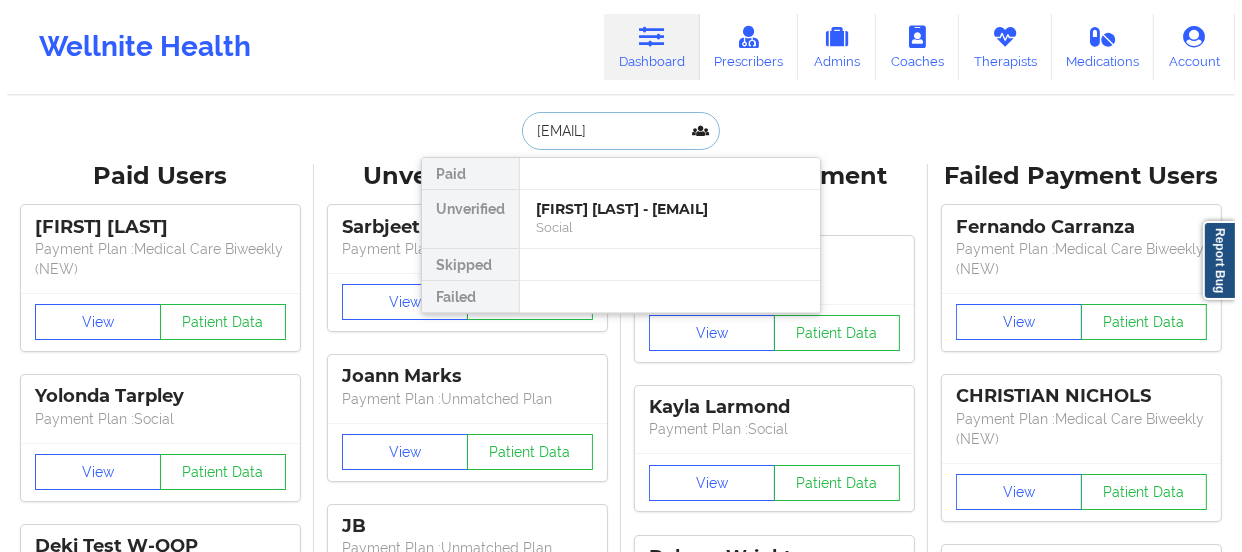 scroll, scrollTop: 0, scrollLeft: 7, axis: horizontal 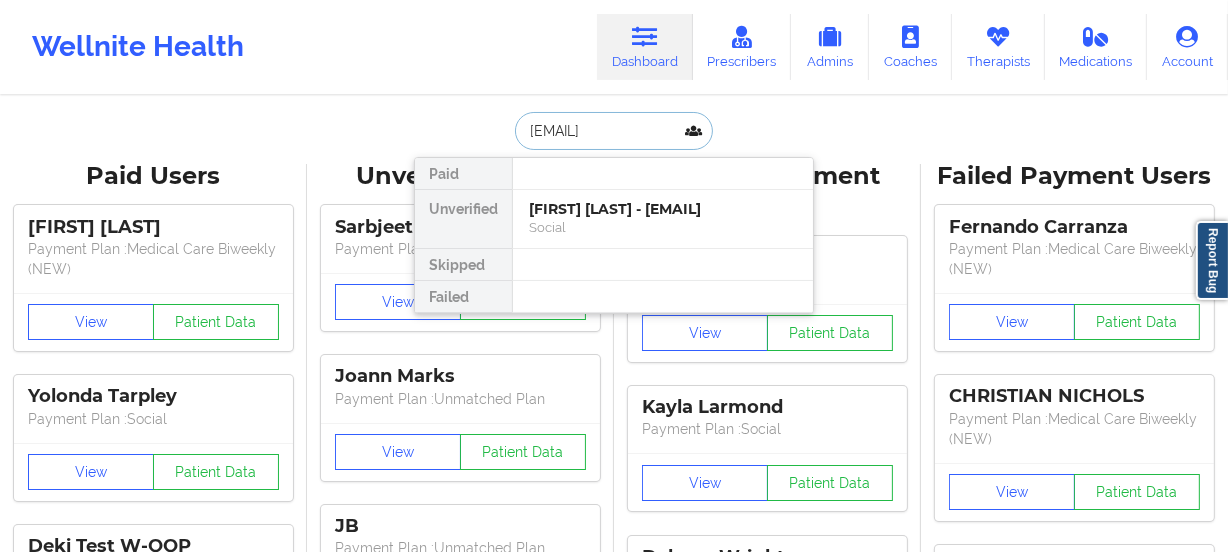 type on "[EMAIL]" 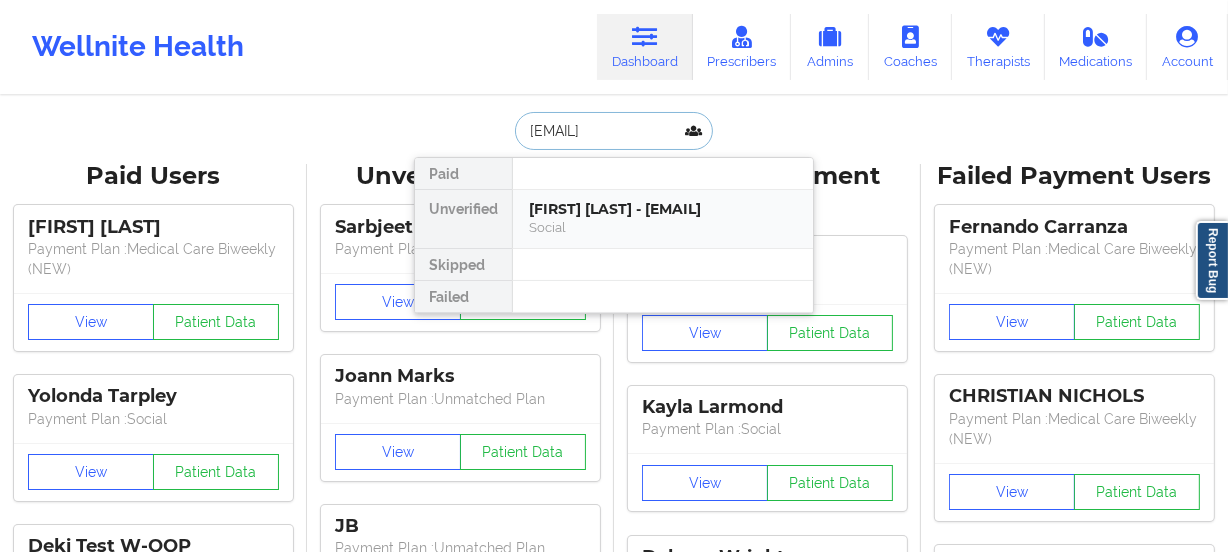click on "[FIRST] [LAST]  - [EMAIL]" at bounding box center (663, 209) 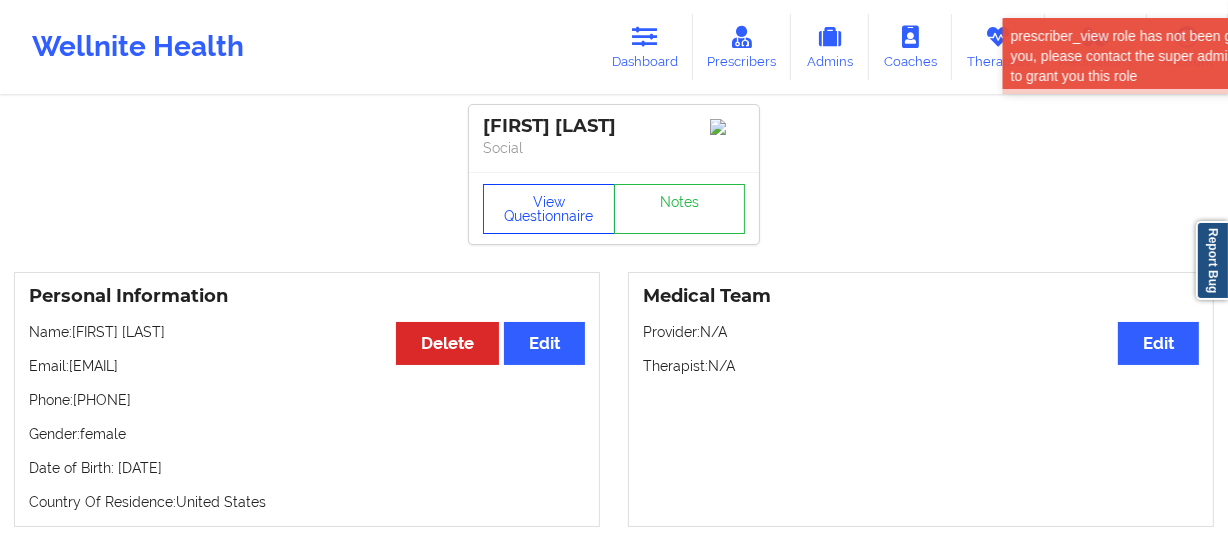 drag, startPoint x: 527, startPoint y: 214, endPoint x: 540, endPoint y: 219, distance: 13.928389 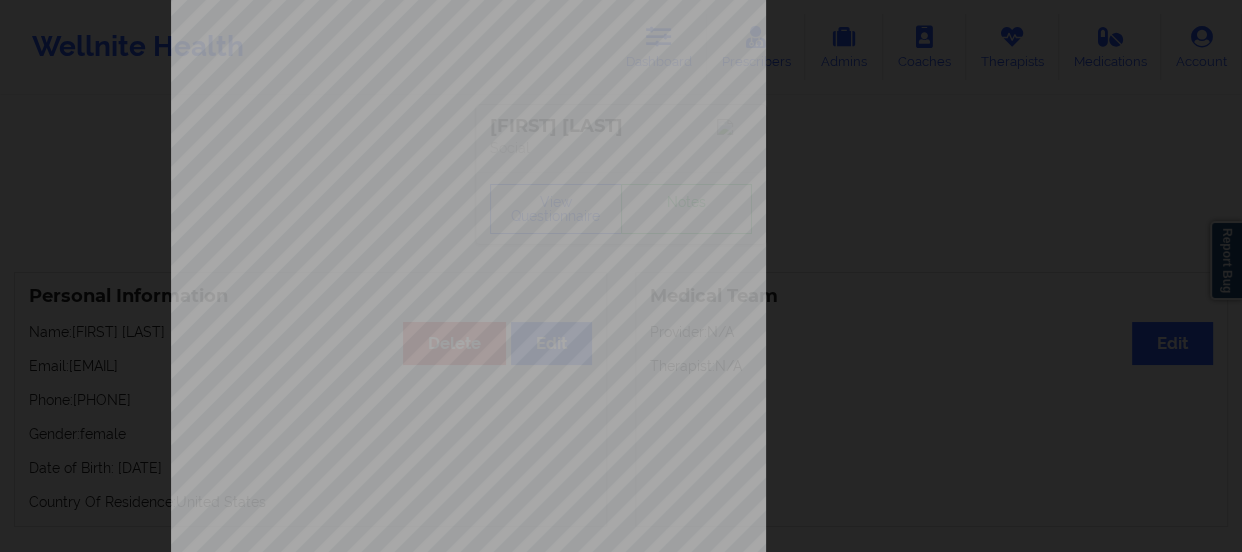 scroll, scrollTop: 401, scrollLeft: 0, axis: vertical 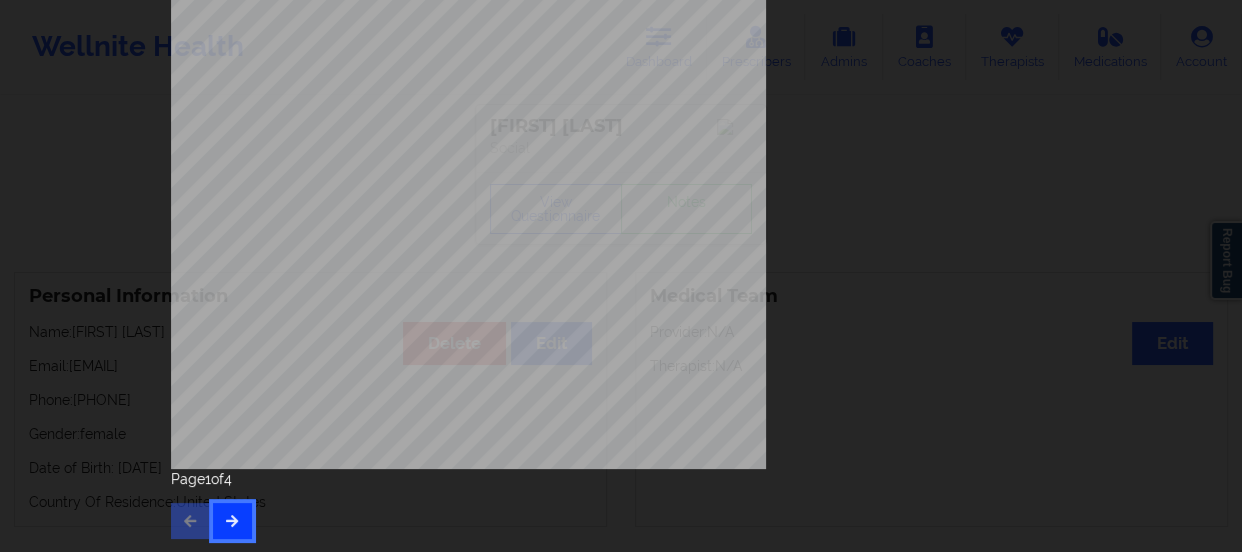 click at bounding box center [232, 521] 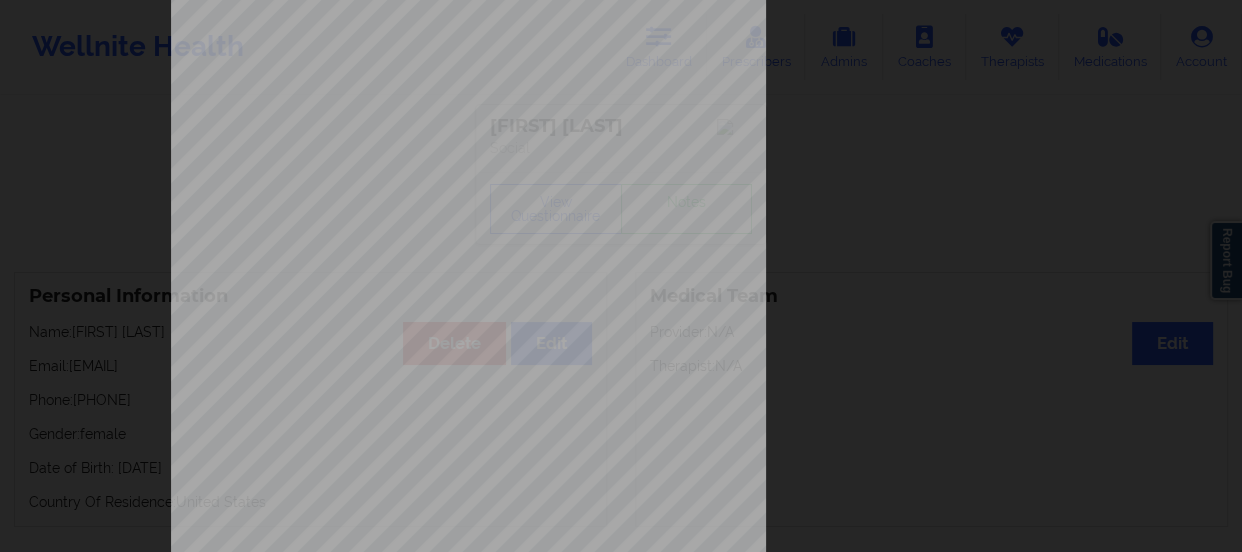 scroll, scrollTop: 401, scrollLeft: 0, axis: vertical 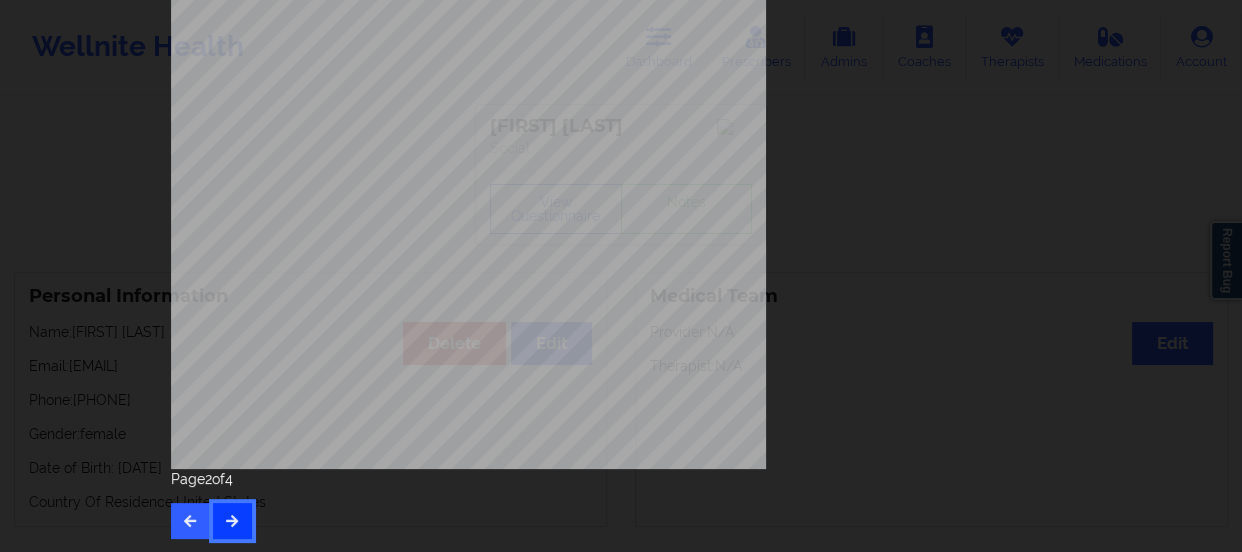 click at bounding box center [232, 521] 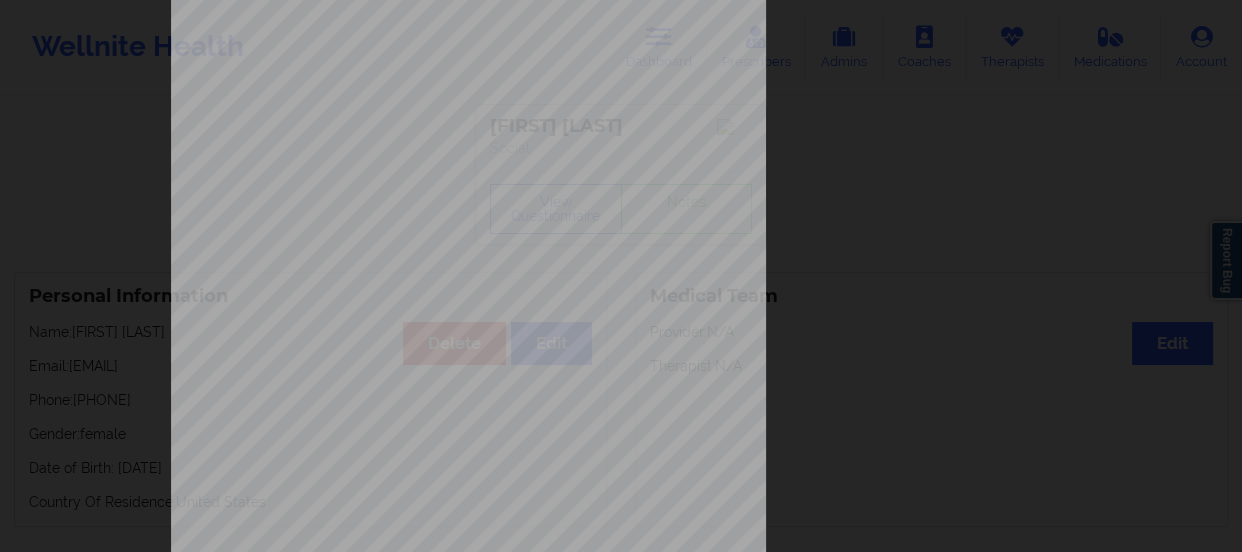 scroll, scrollTop: 401, scrollLeft: 0, axis: vertical 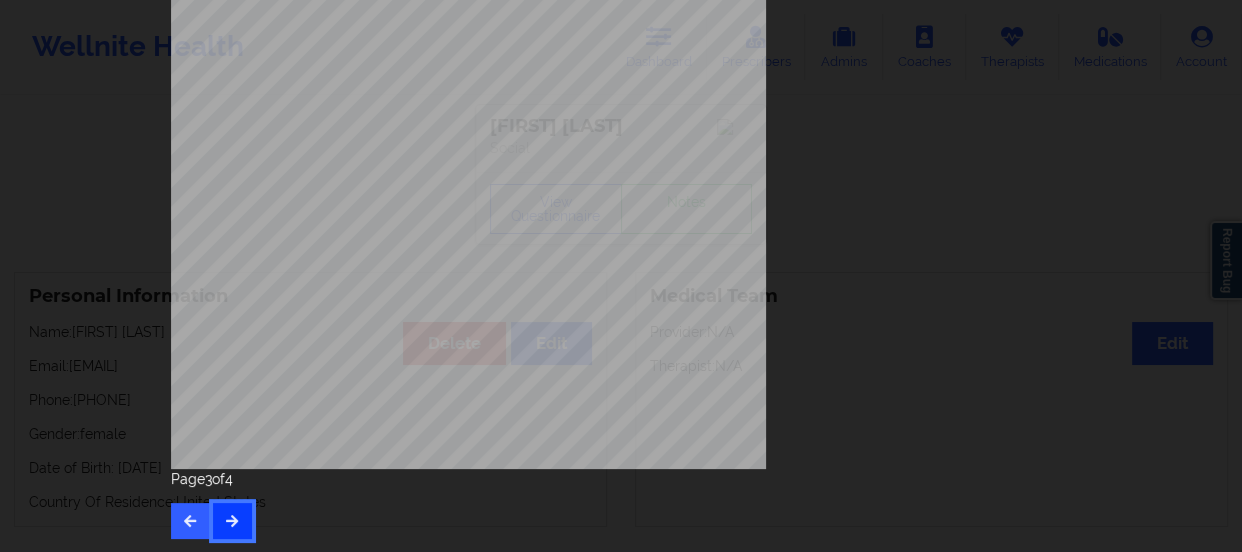 click at bounding box center [232, 520] 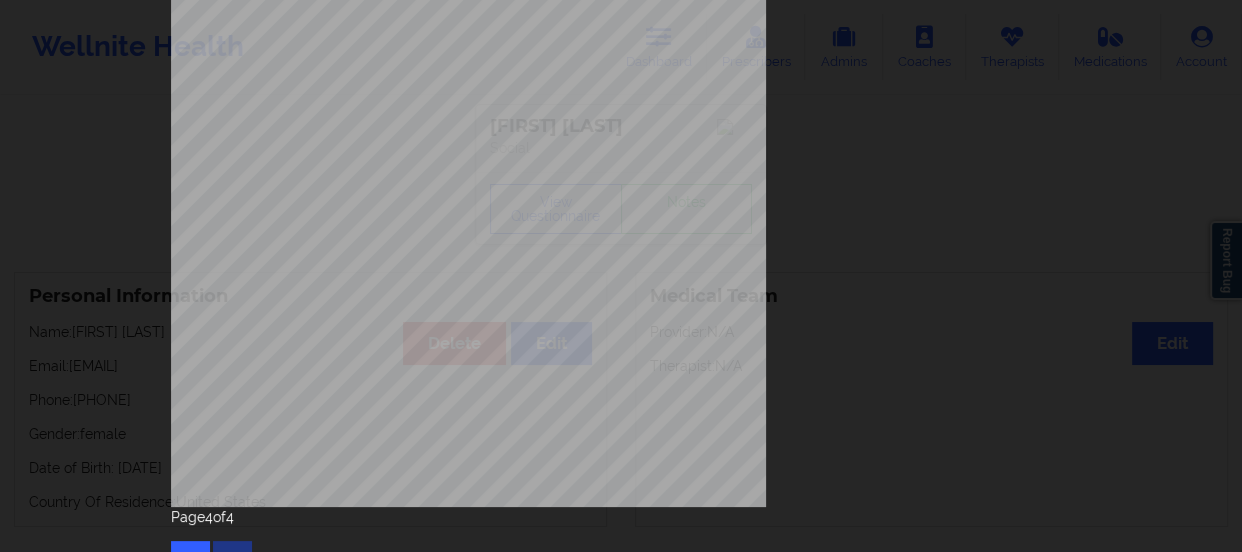 scroll, scrollTop: 401, scrollLeft: 0, axis: vertical 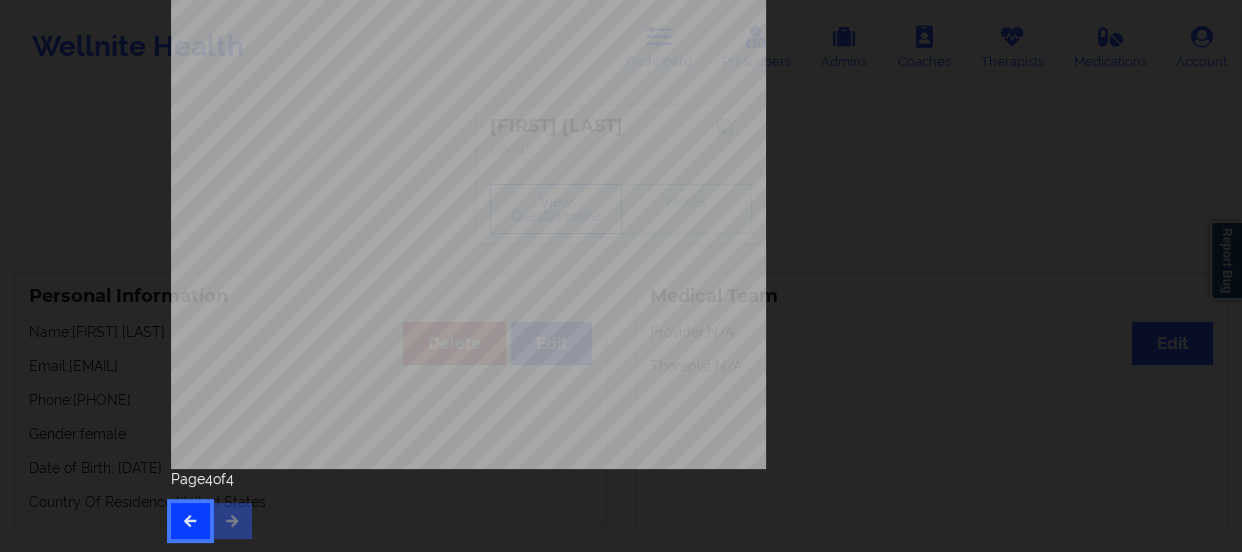 click at bounding box center (190, 521) 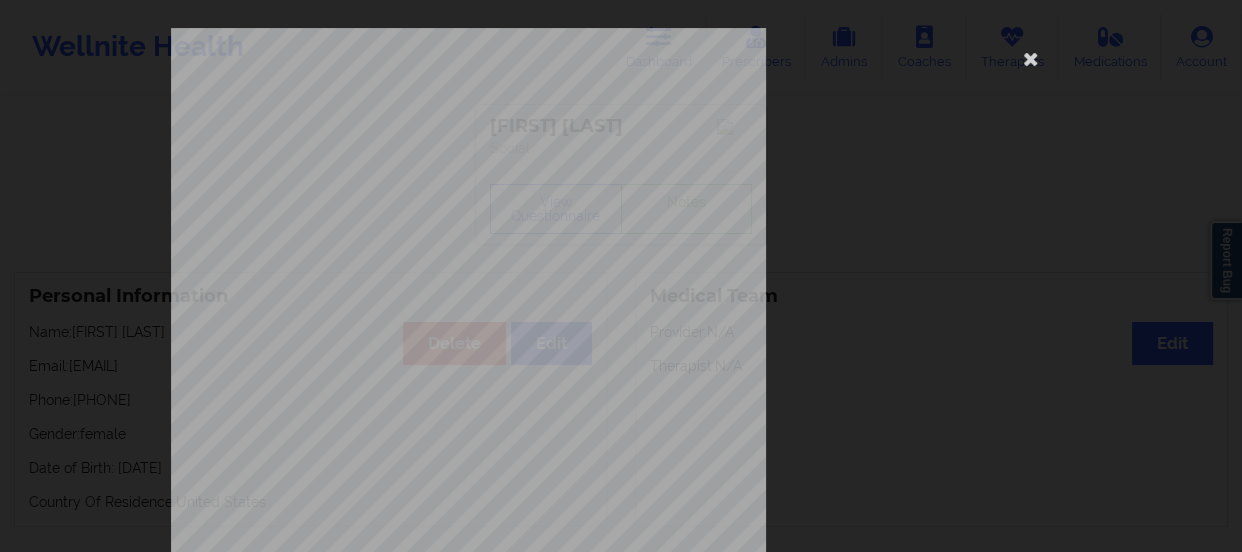 scroll, scrollTop: 401, scrollLeft: 0, axis: vertical 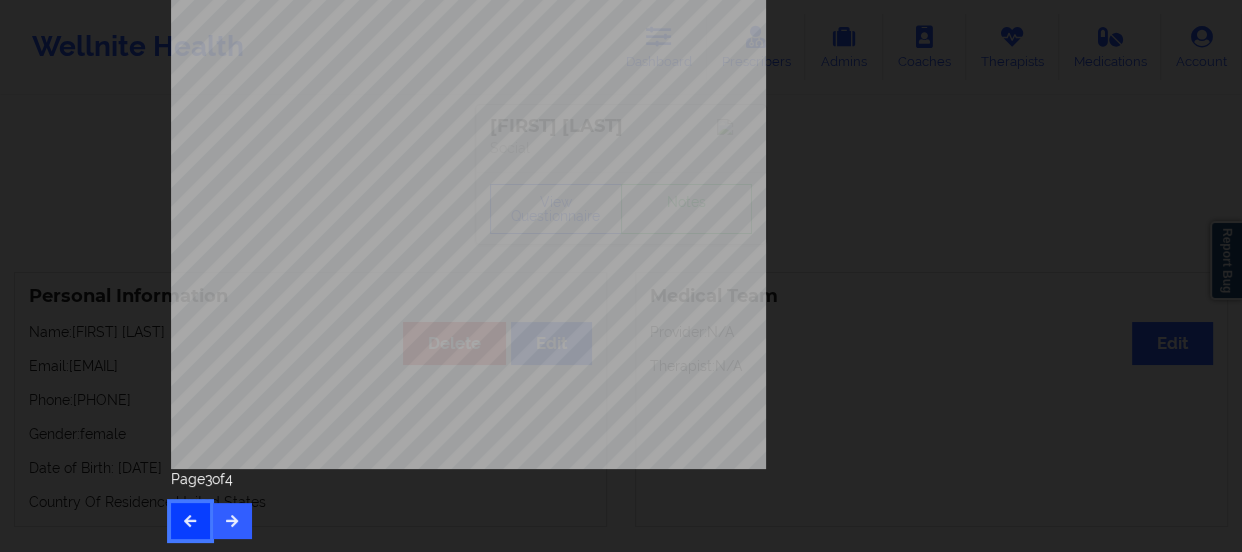 click at bounding box center [190, 521] 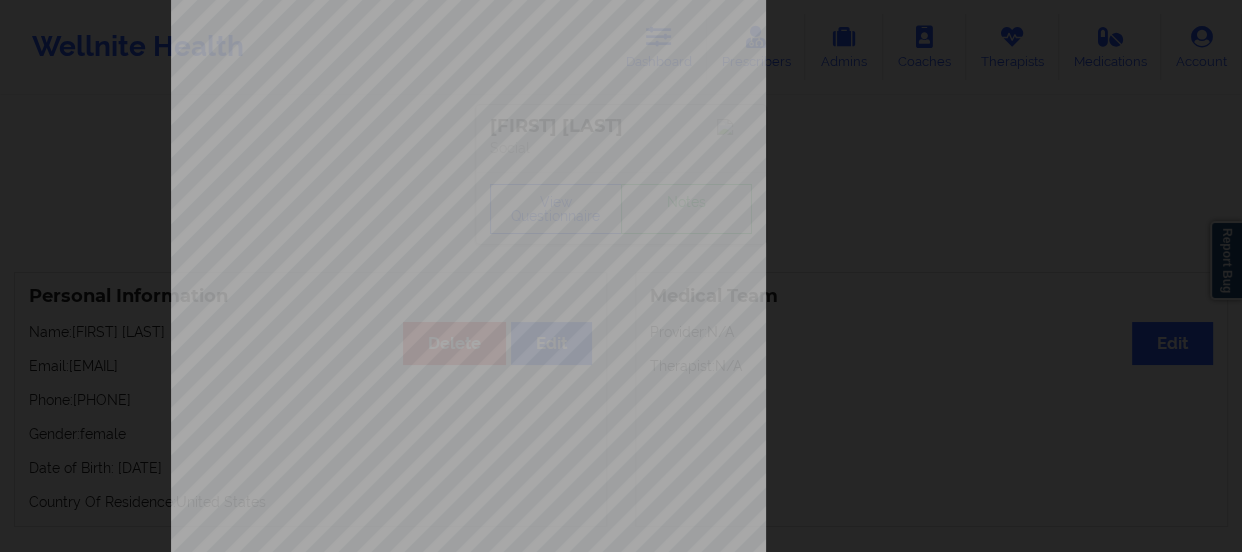 scroll, scrollTop: 401, scrollLeft: 0, axis: vertical 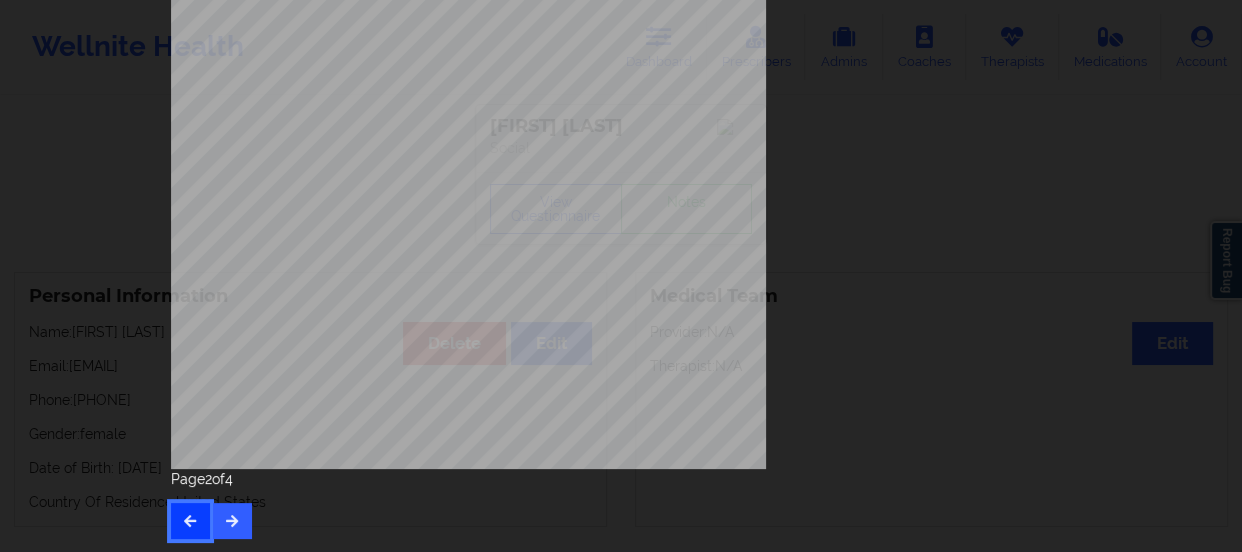 click at bounding box center (190, 521) 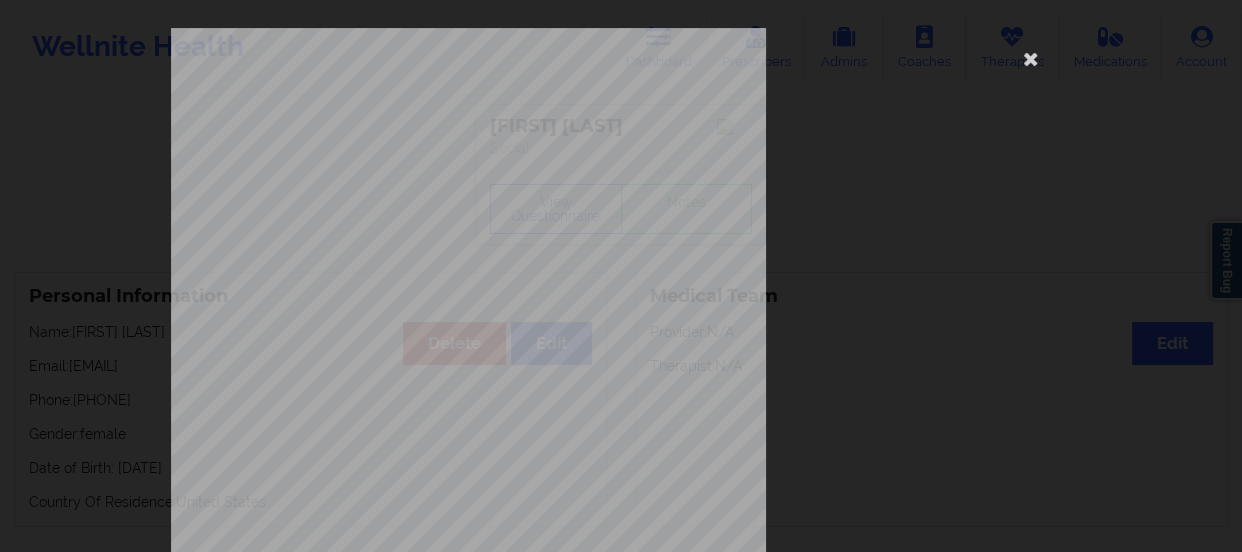 scroll, scrollTop: 401, scrollLeft: 0, axis: vertical 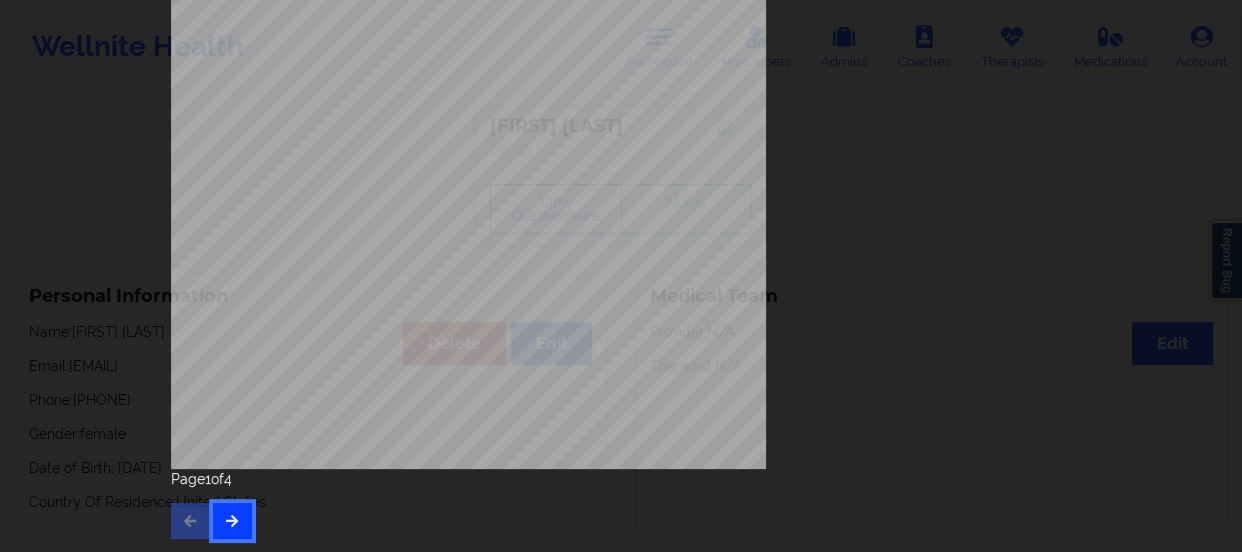click at bounding box center [232, 520] 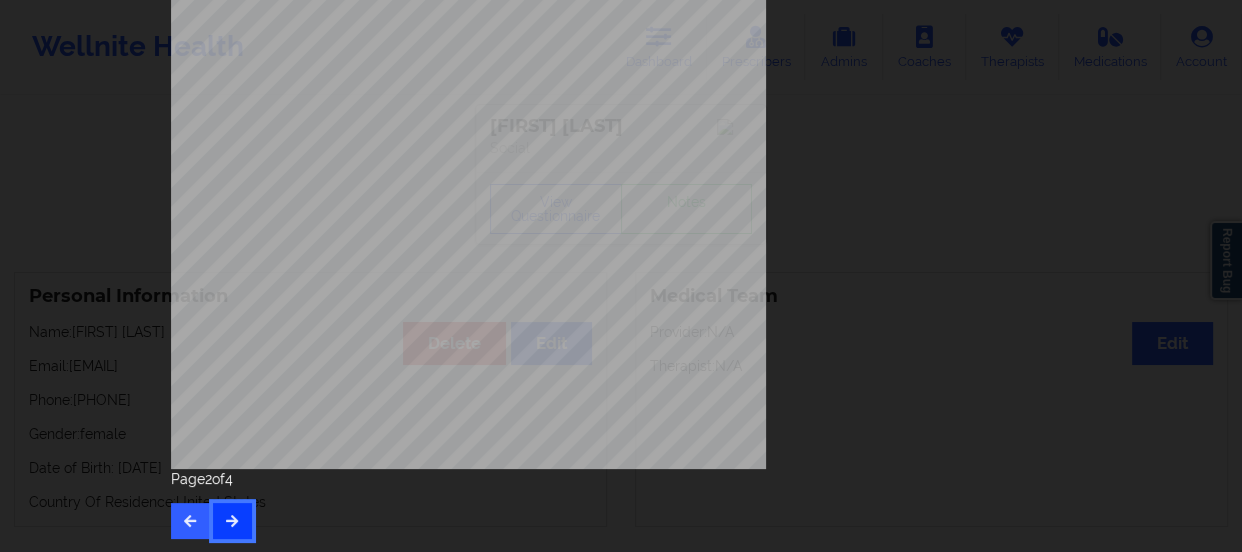 click at bounding box center [232, 520] 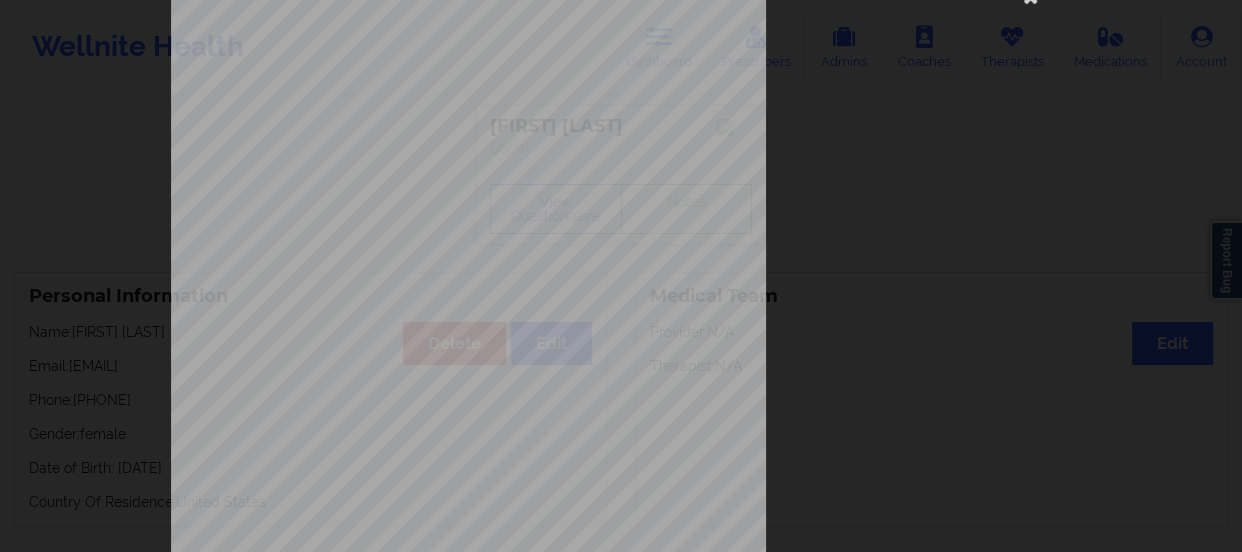 scroll, scrollTop: 0, scrollLeft: 0, axis: both 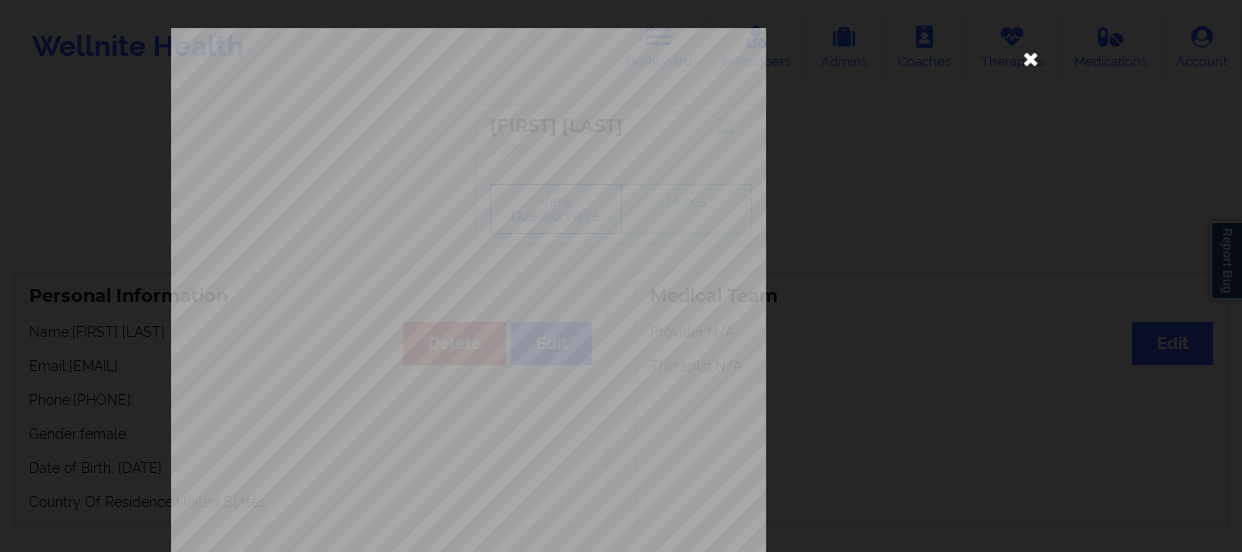 click at bounding box center [1031, 58] 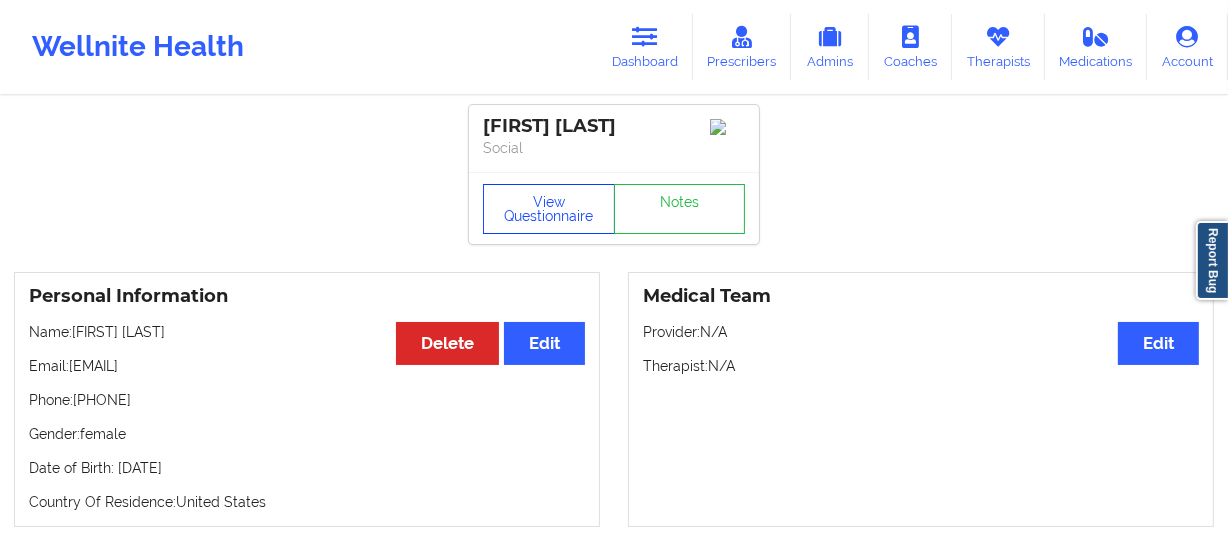 click on "View Questionnaire" at bounding box center (549, 209) 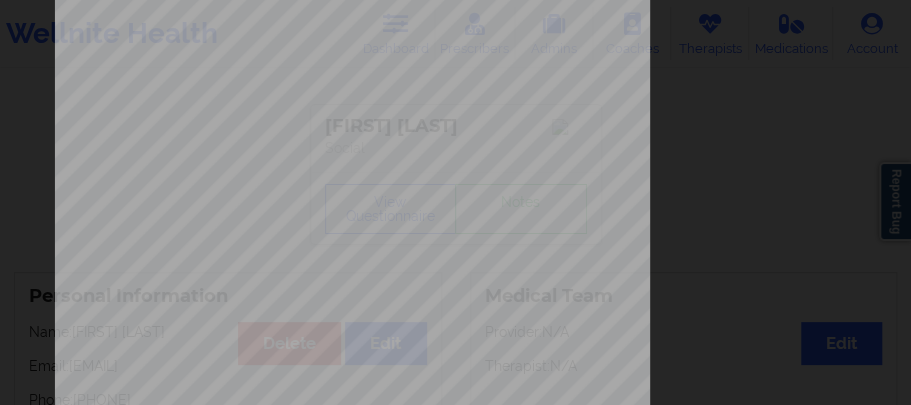 scroll, scrollTop: 549, scrollLeft: 0, axis: vertical 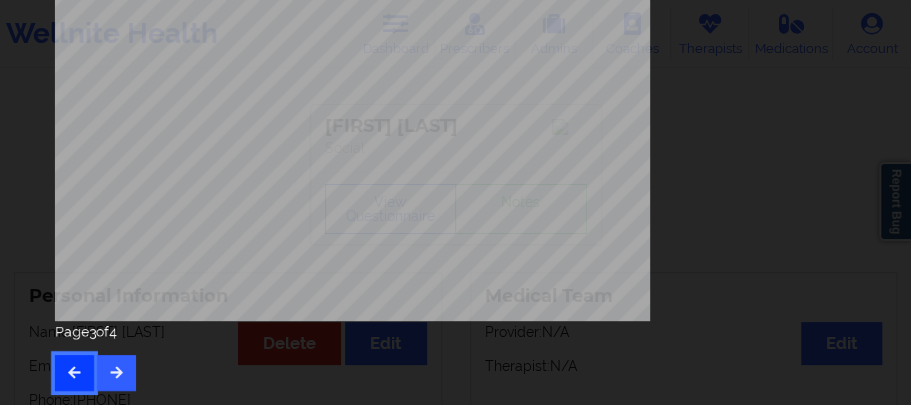 click at bounding box center (74, 373) 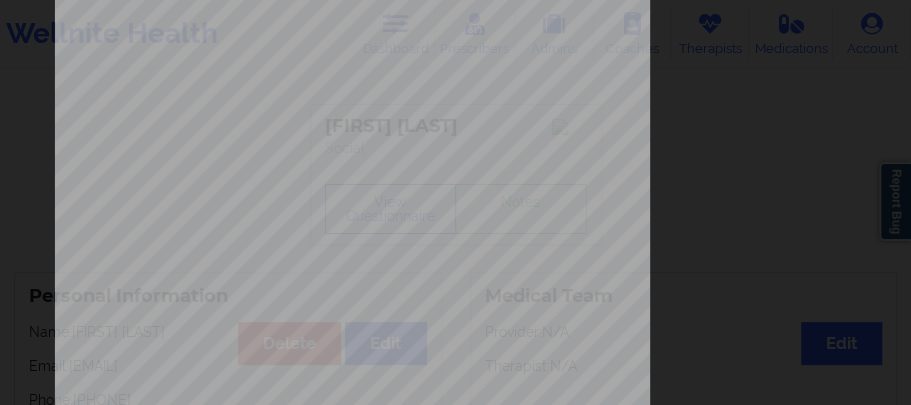 scroll, scrollTop: 549, scrollLeft: 0, axis: vertical 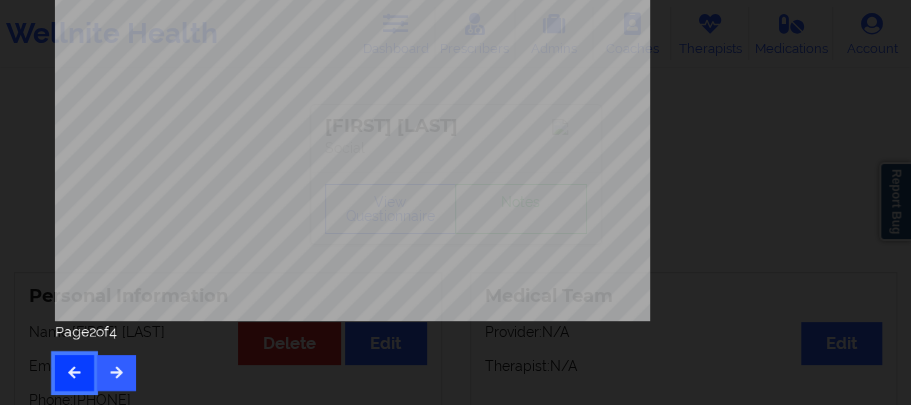 click at bounding box center [74, 372] 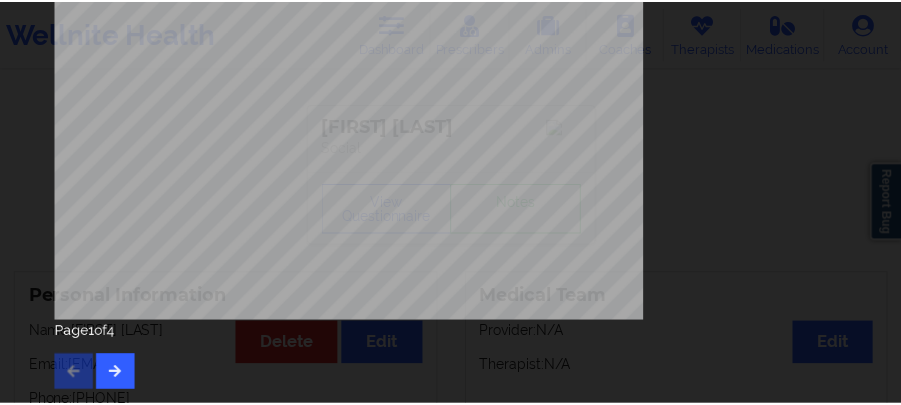 scroll, scrollTop: 0, scrollLeft: 0, axis: both 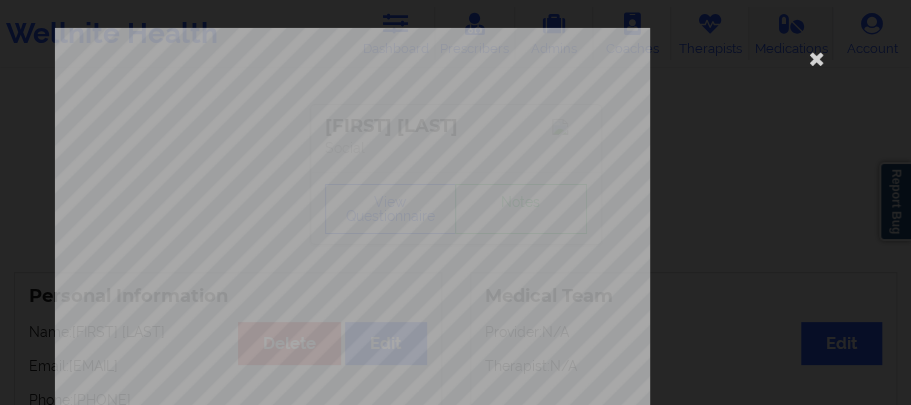 click at bounding box center [816, 58] 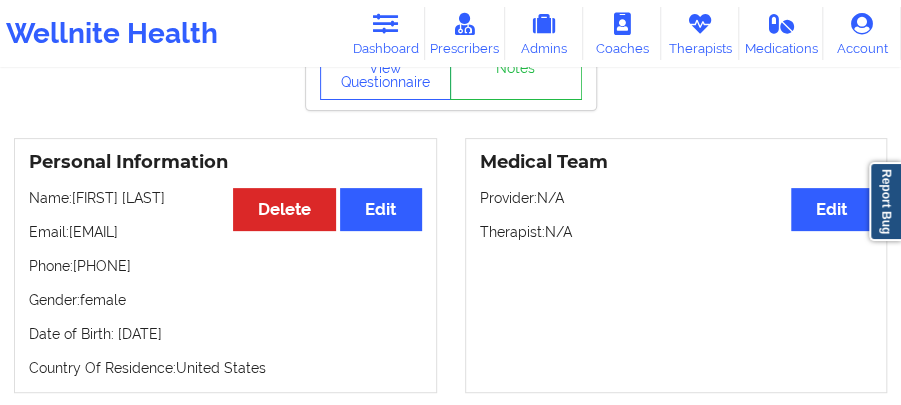 scroll, scrollTop: 133, scrollLeft: 0, axis: vertical 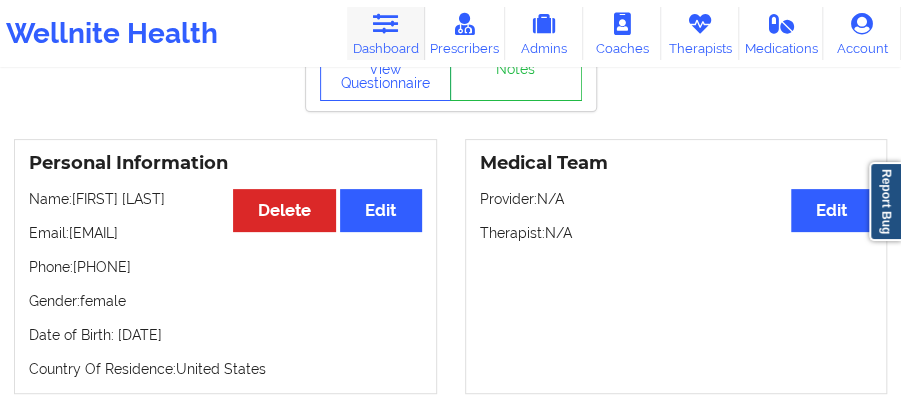 click on "Dashboard" at bounding box center (386, 33) 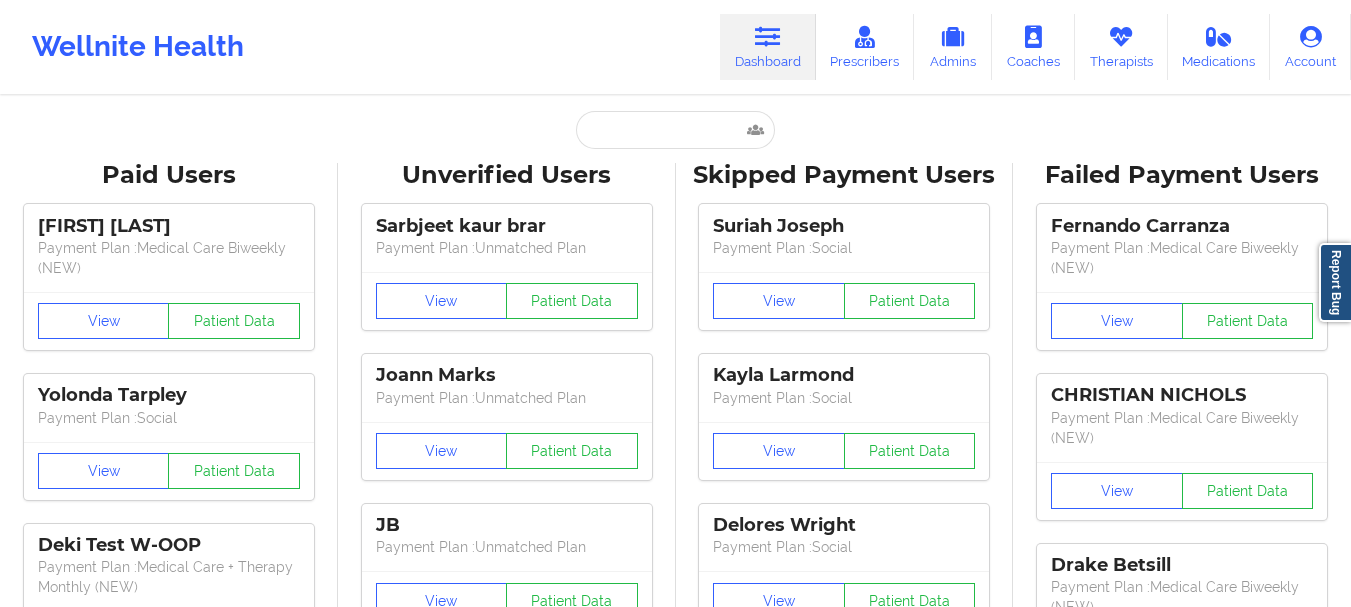 scroll, scrollTop: 0, scrollLeft: 0, axis: both 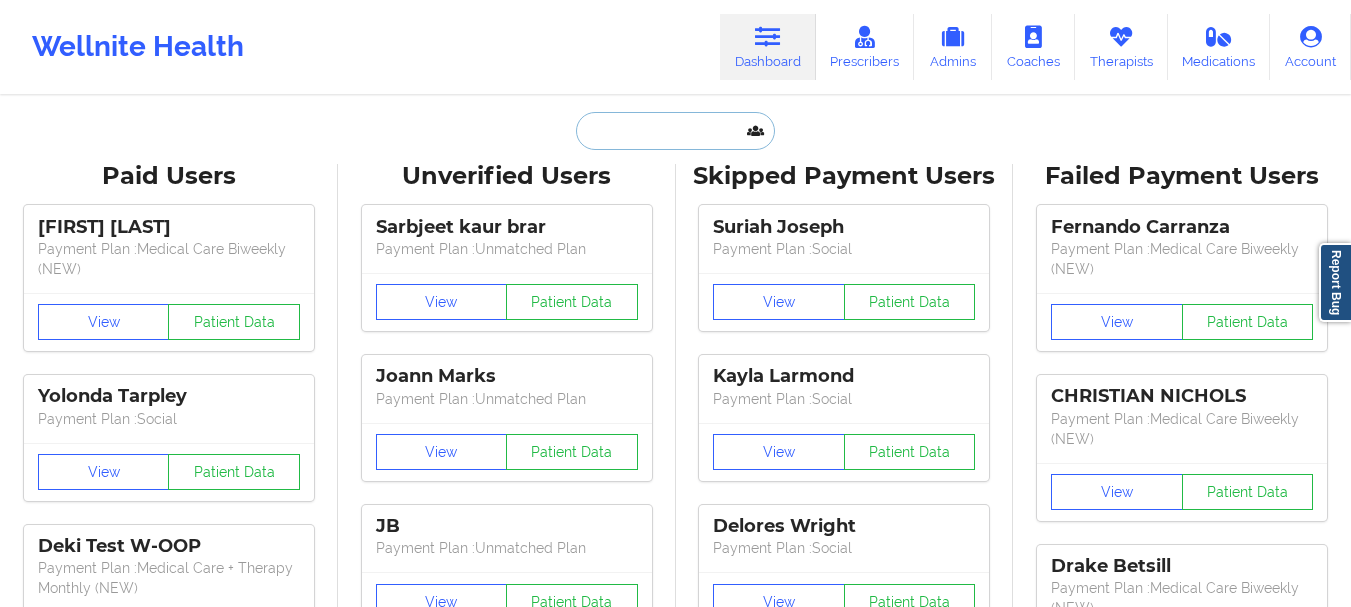click at bounding box center [675, 131] 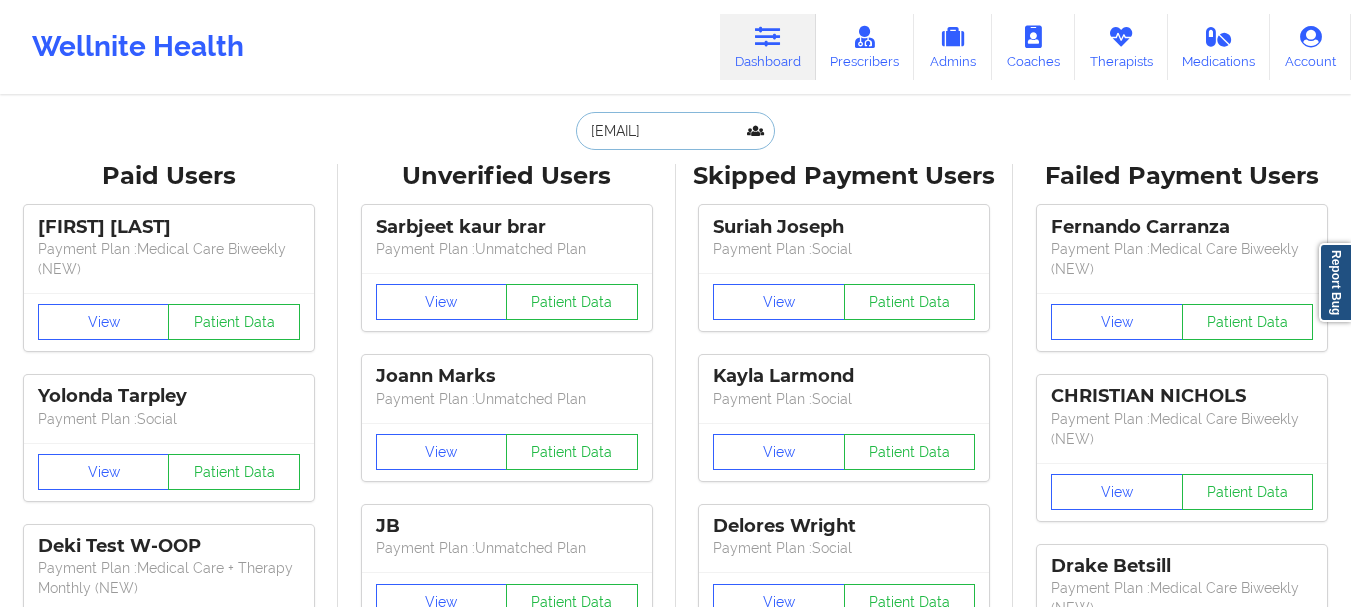 scroll, scrollTop: 0, scrollLeft: 21, axis: horizontal 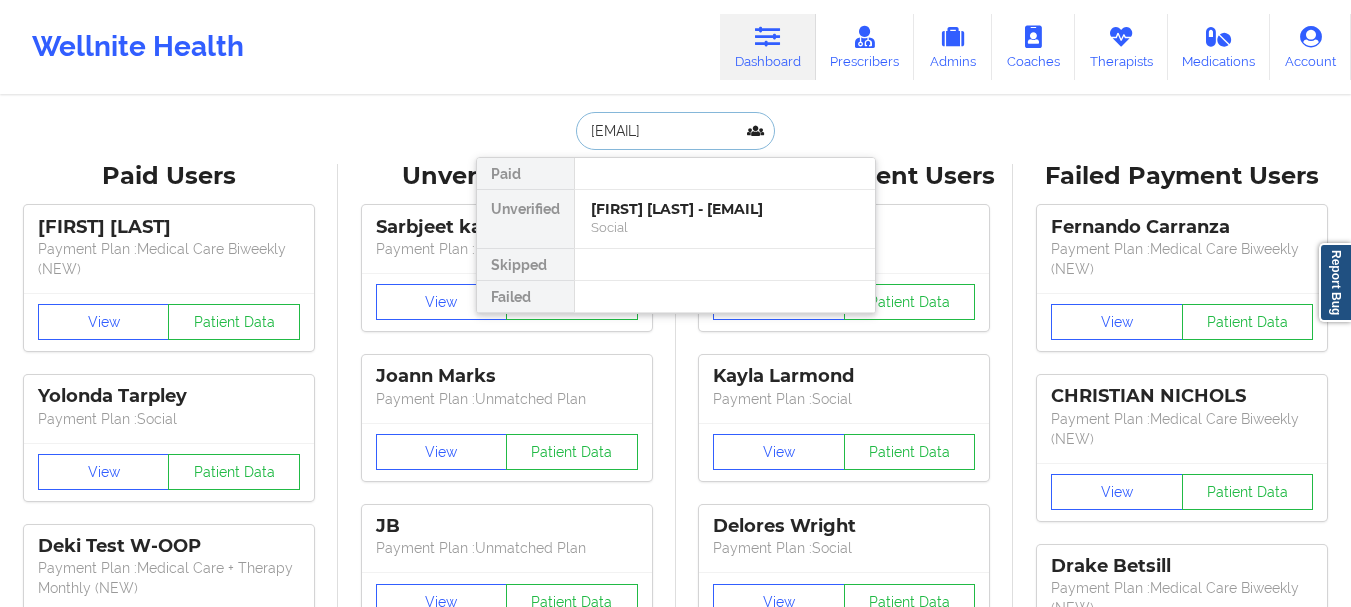 type on "[EMAIL]" 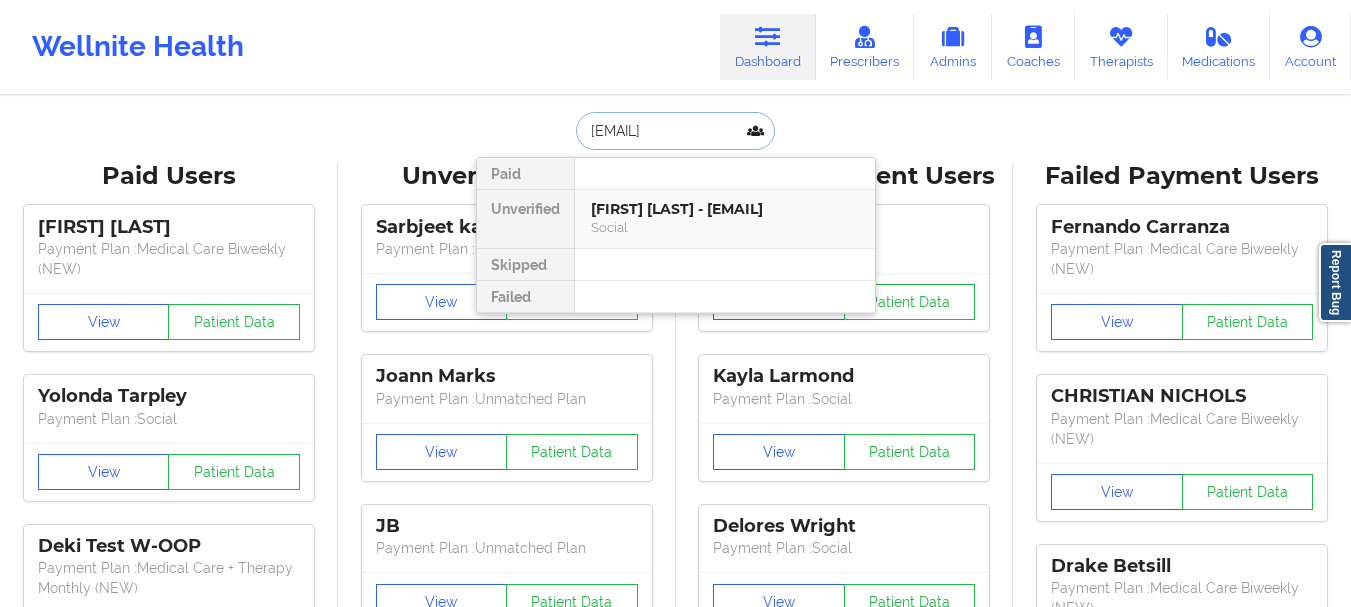 click on "[FIRST] [LAST] - [EMAIL]" at bounding box center [725, 209] 